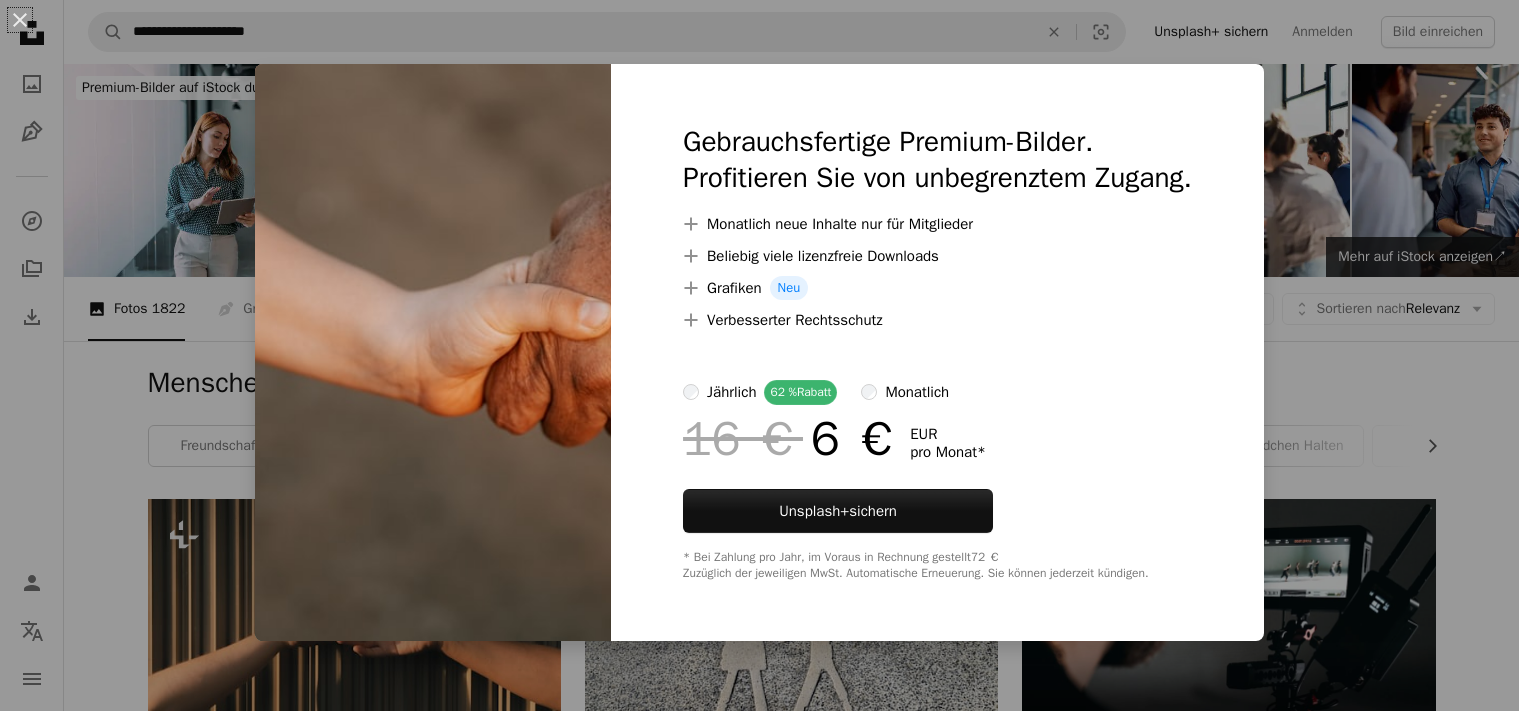 scroll, scrollTop: 2218, scrollLeft: 0, axis: vertical 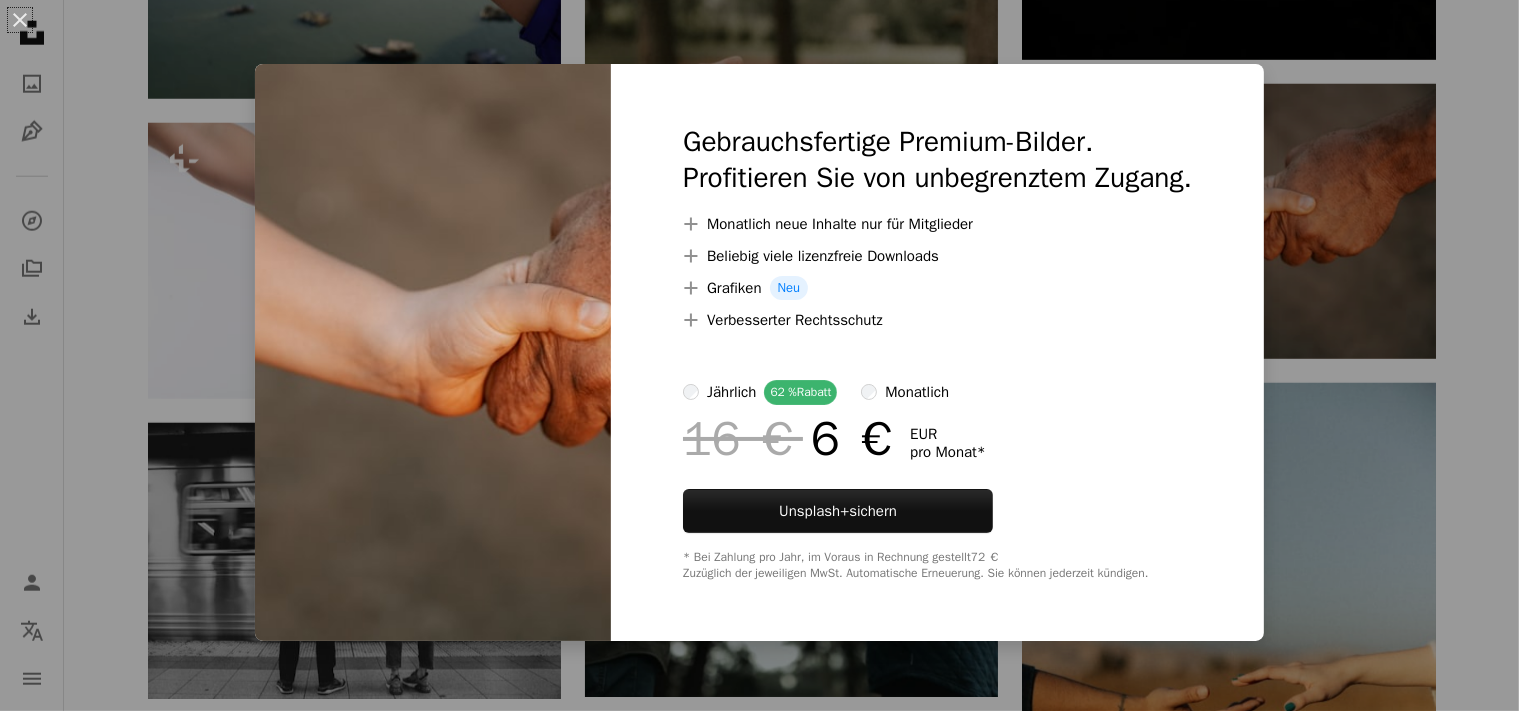 click on "An X shape Gebrauchsfertige Premium-Bilder. Profitieren Sie von unbegrenztem Zugang. A plus sign Monatlich neue Inhalte nur für Mitglieder A plus sign Beliebig viele lizenzfreie Downloads A plus sign Grafiken  Neu A plus sign Verbesserter Rechtsschutz jährlich 62 %  Rabatt monatlich 16 €   6 € EUR pro Monat * Unsplash+  sichern * Bei Zahlung pro Jahr, im Voraus in Rechnung gestellt  72 € Zuzüglich der jeweiligen MwSt. Automatische Erneuerung. Sie können jederzeit kündigen." at bounding box center [759, 355] 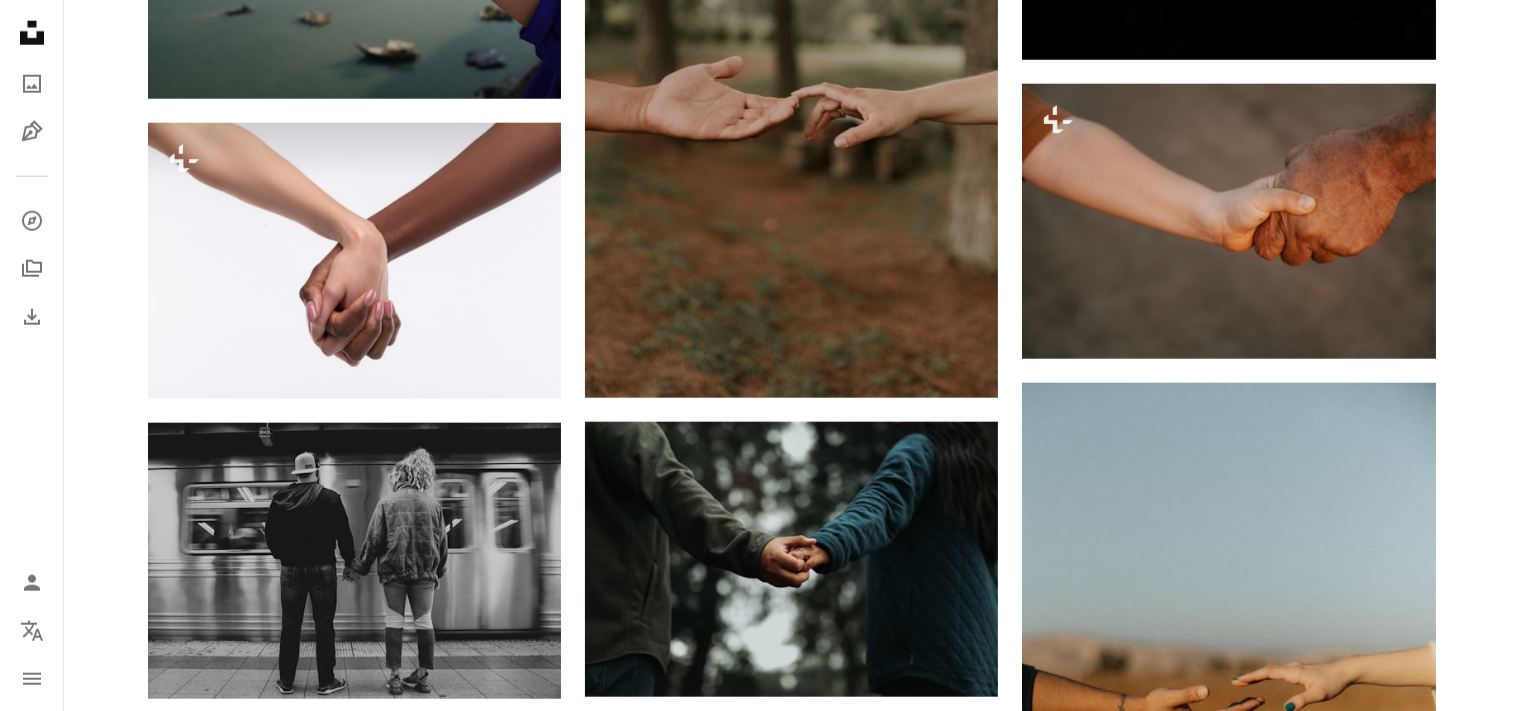 scroll, scrollTop: 2217, scrollLeft: 0, axis: vertical 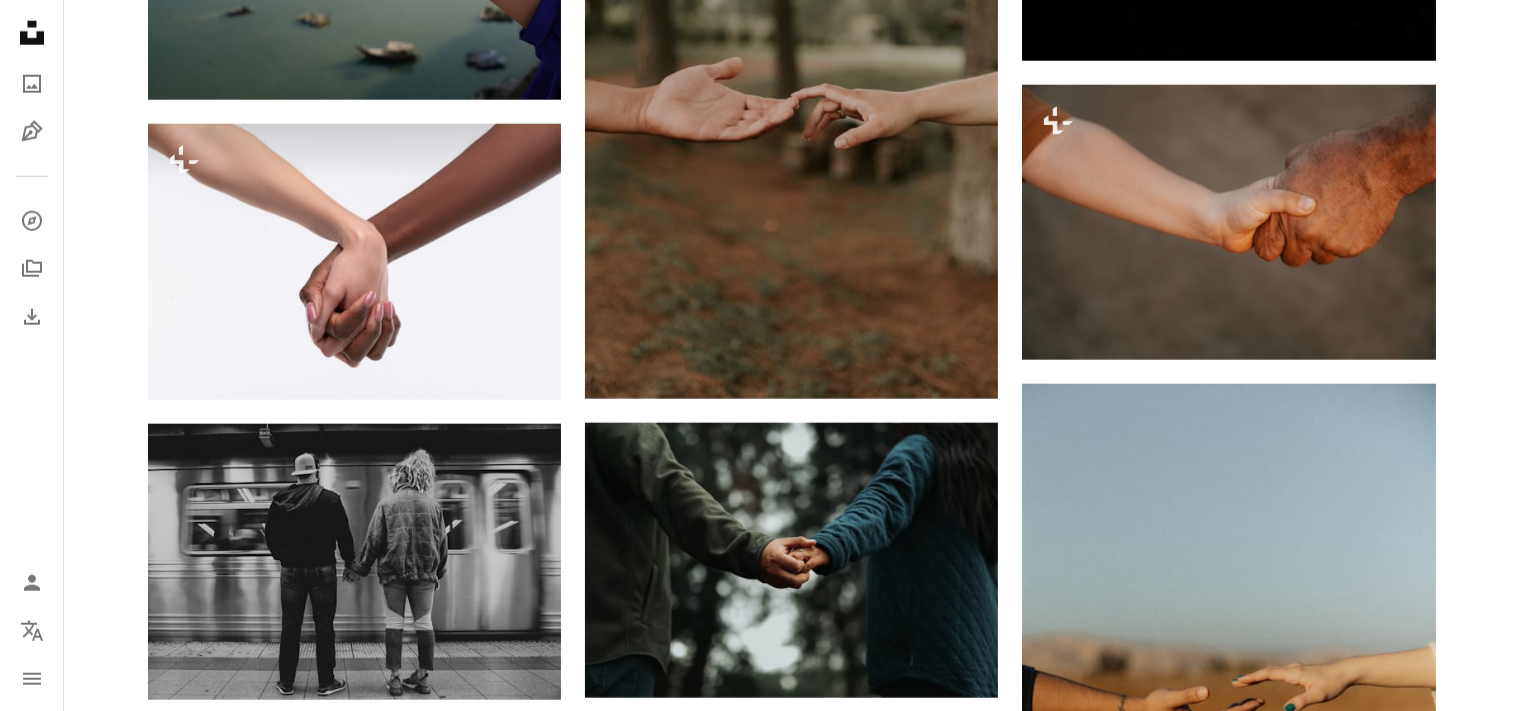 click on "**********" at bounding box center [759, 174] 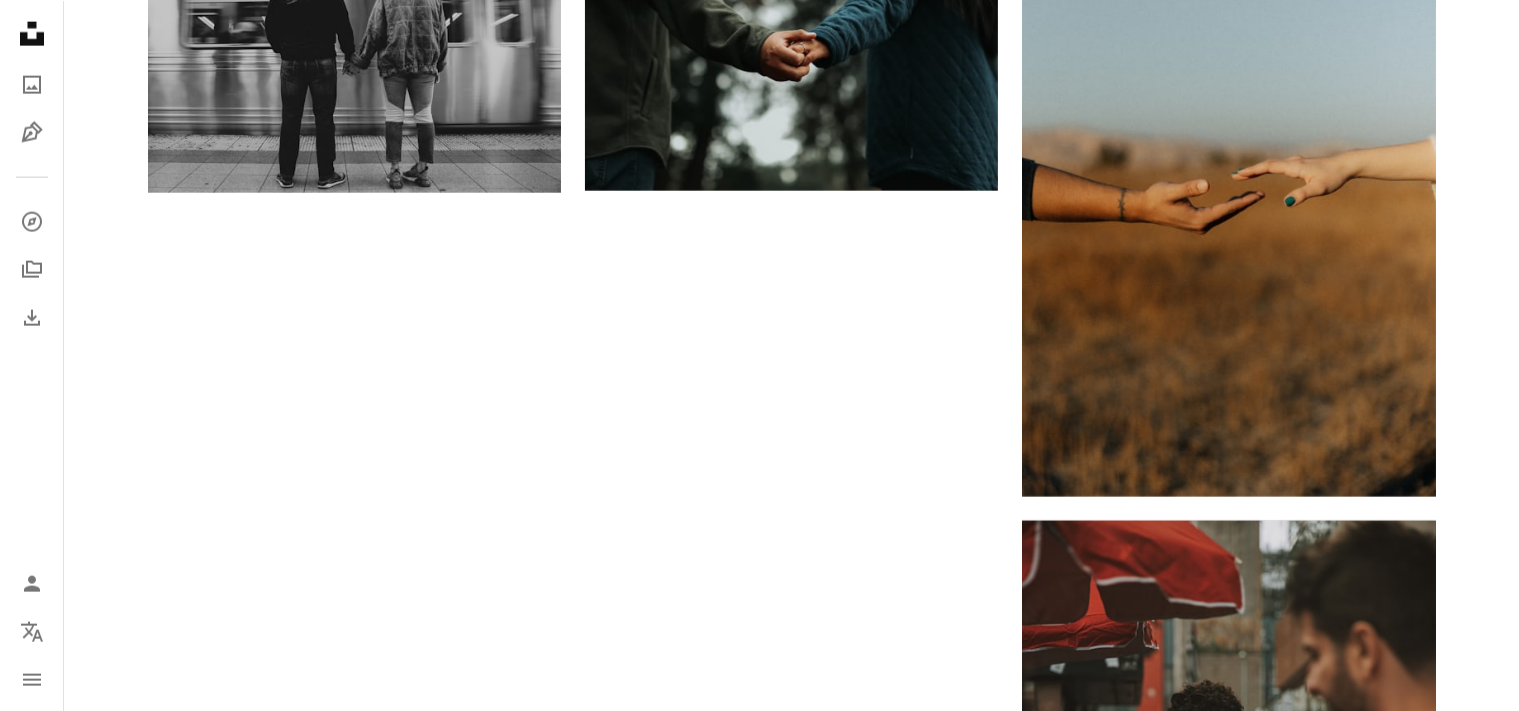 scroll, scrollTop: 2730, scrollLeft: 0, axis: vertical 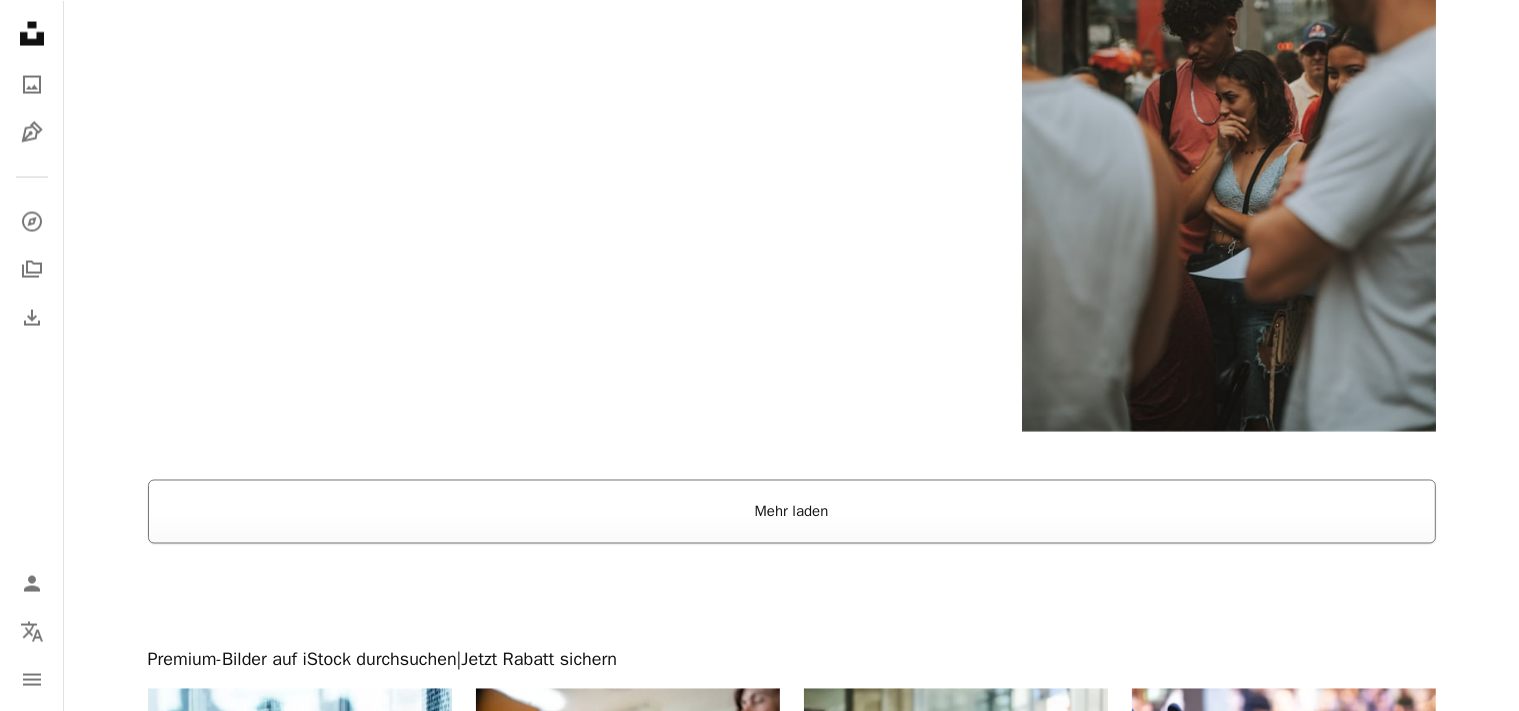click on "Mehr laden" at bounding box center (792, 511) 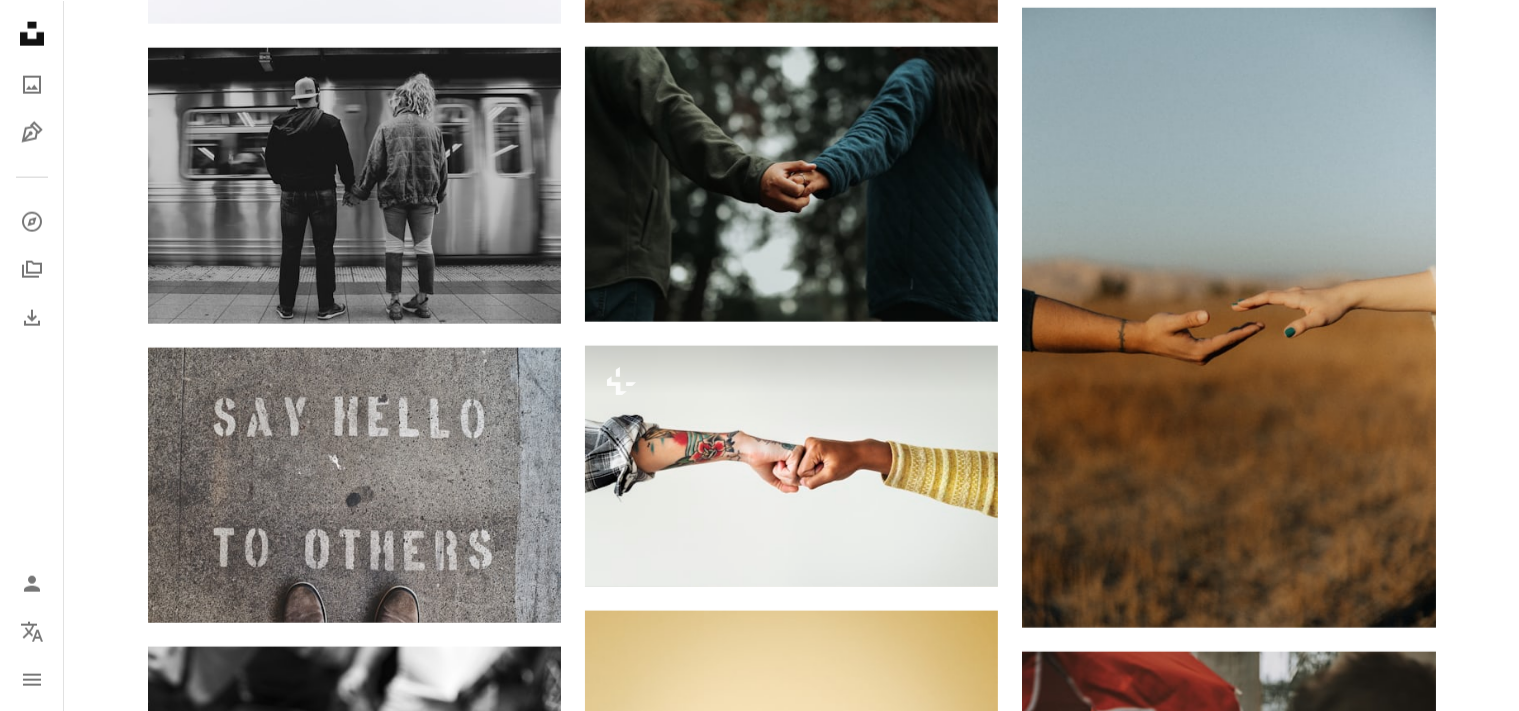 scroll, scrollTop: 2537, scrollLeft: 0, axis: vertical 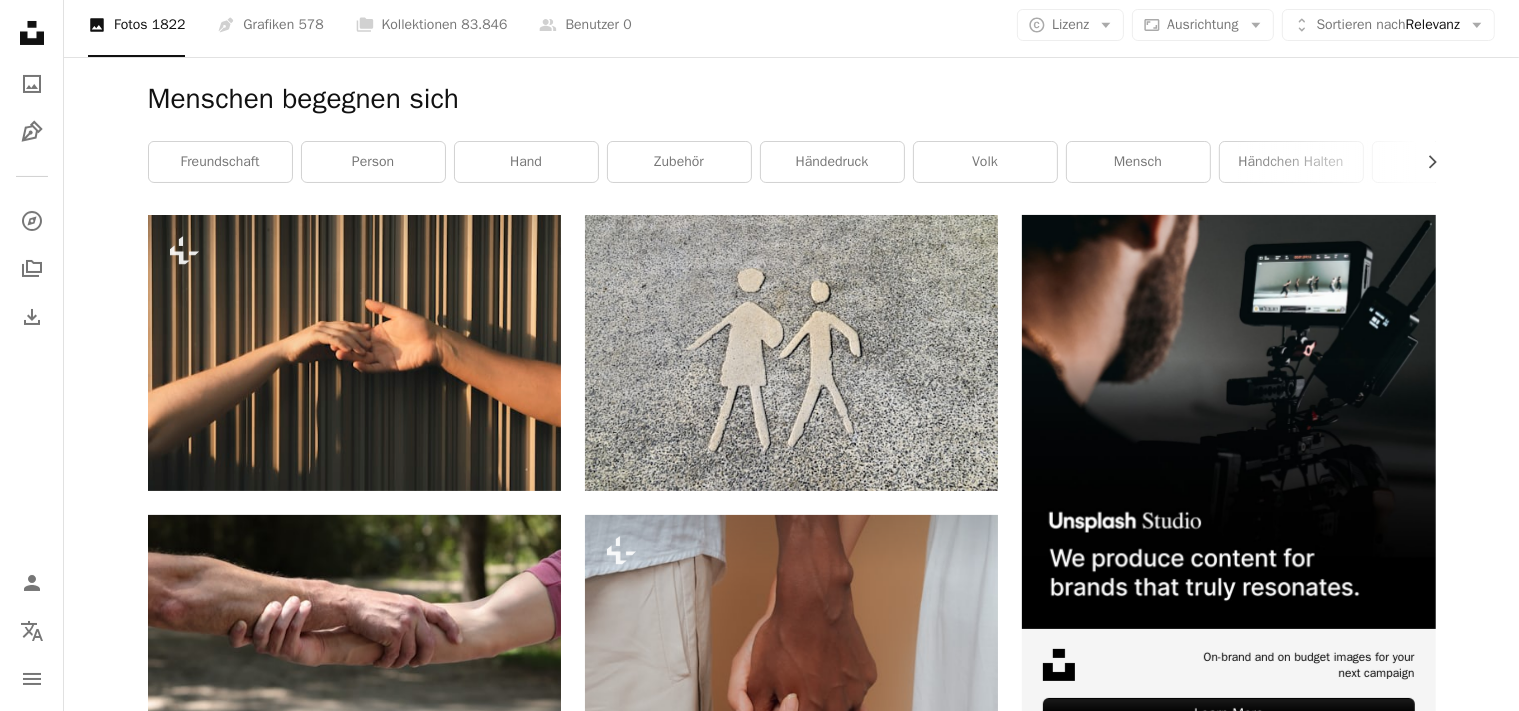 drag, startPoint x: 1535, startPoint y: 4, endPoint x: 1488, endPoint y: 298, distance: 297.7331 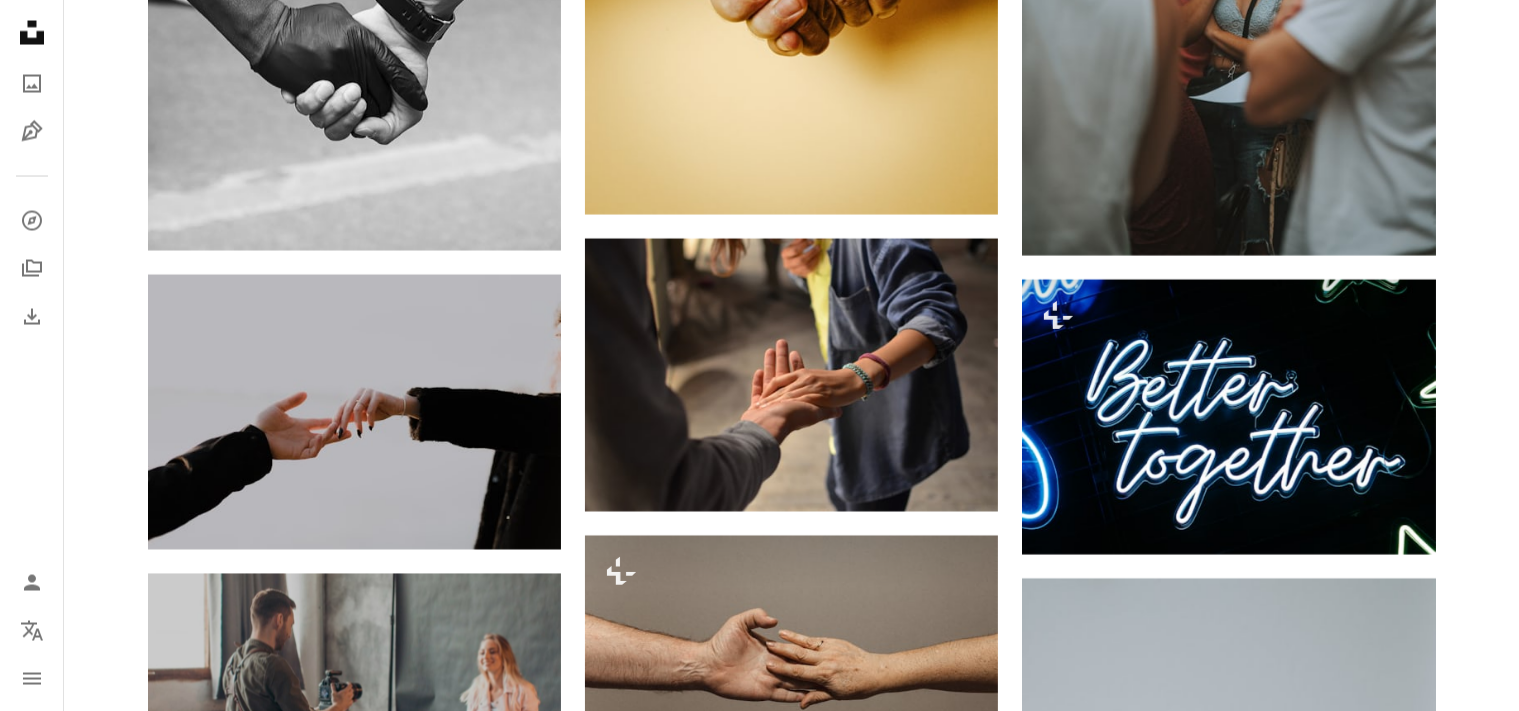 scroll, scrollTop: 3628, scrollLeft: 0, axis: vertical 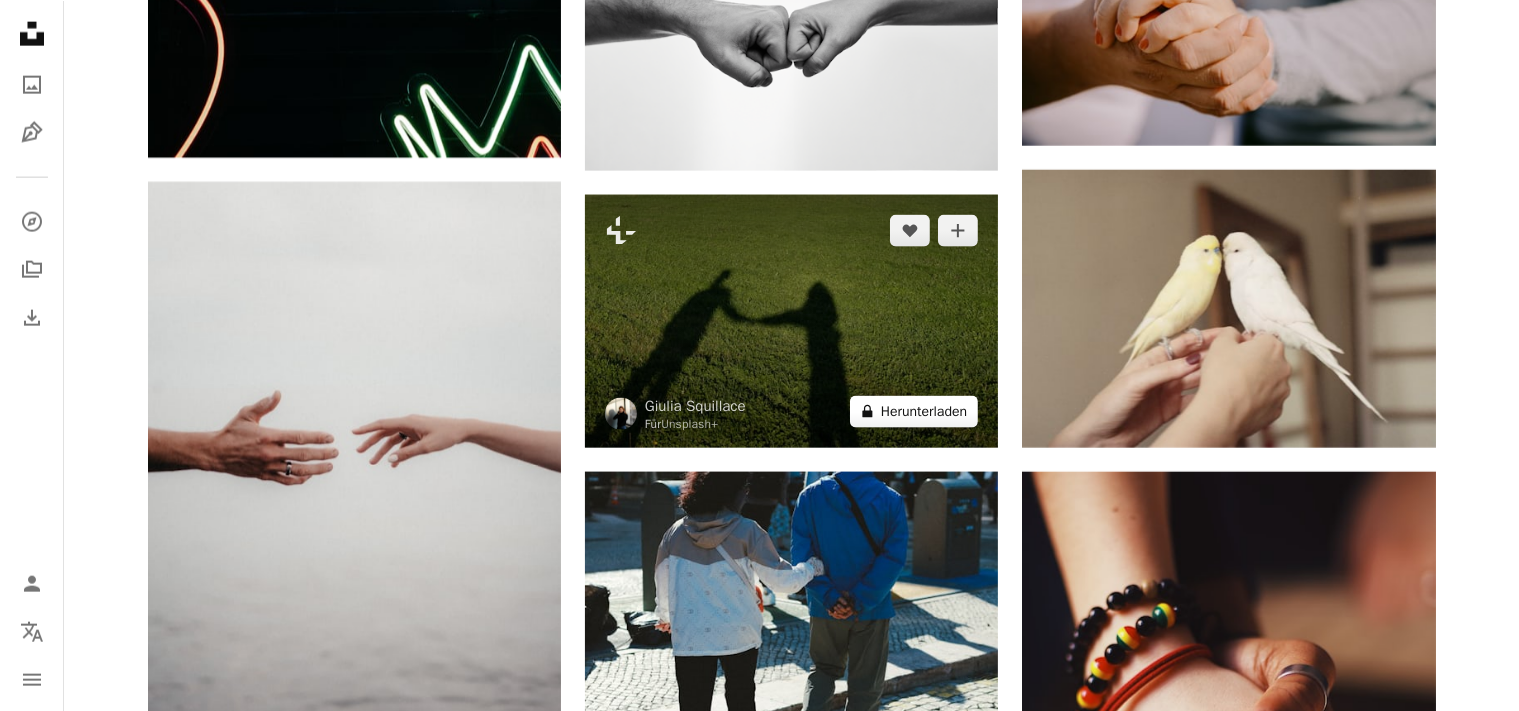 click on "A lock Herunterladen" at bounding box center (914, 411) 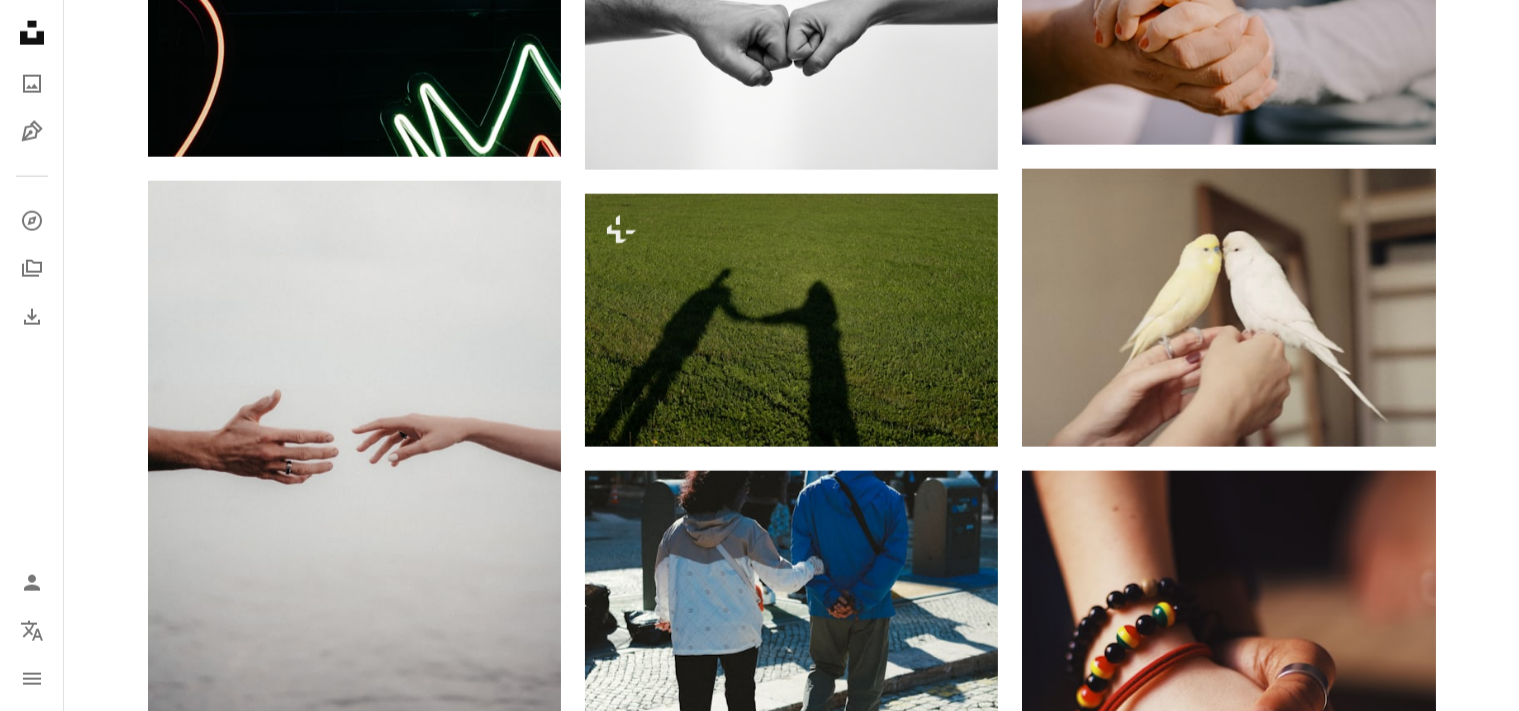 click on "An X shape Gebrauchsfertige Premium-Bilder. Profitieren Sie von unbegrenztem Zugang. A plus sign Monatlich neue Inhalte nur für Mitglieder A plus sign Beliebig viele lizenzfreie Downloads A plus sign Grafiken  Neu A plus sign Verbesserter Rechtsschutz jährlich 62 %  Rabatt monatlich 16 €   6 € EUR pro Monat * Unsplash+  sichern * Bei Zahlung pro Jahr, im Voraus in Rechnung gestellt  72 € Zuzüglich der jeweiligen MwSt. Automatische Erneuerung. Sie können jederzeit kündigen." at bounding box center [759, 5150] 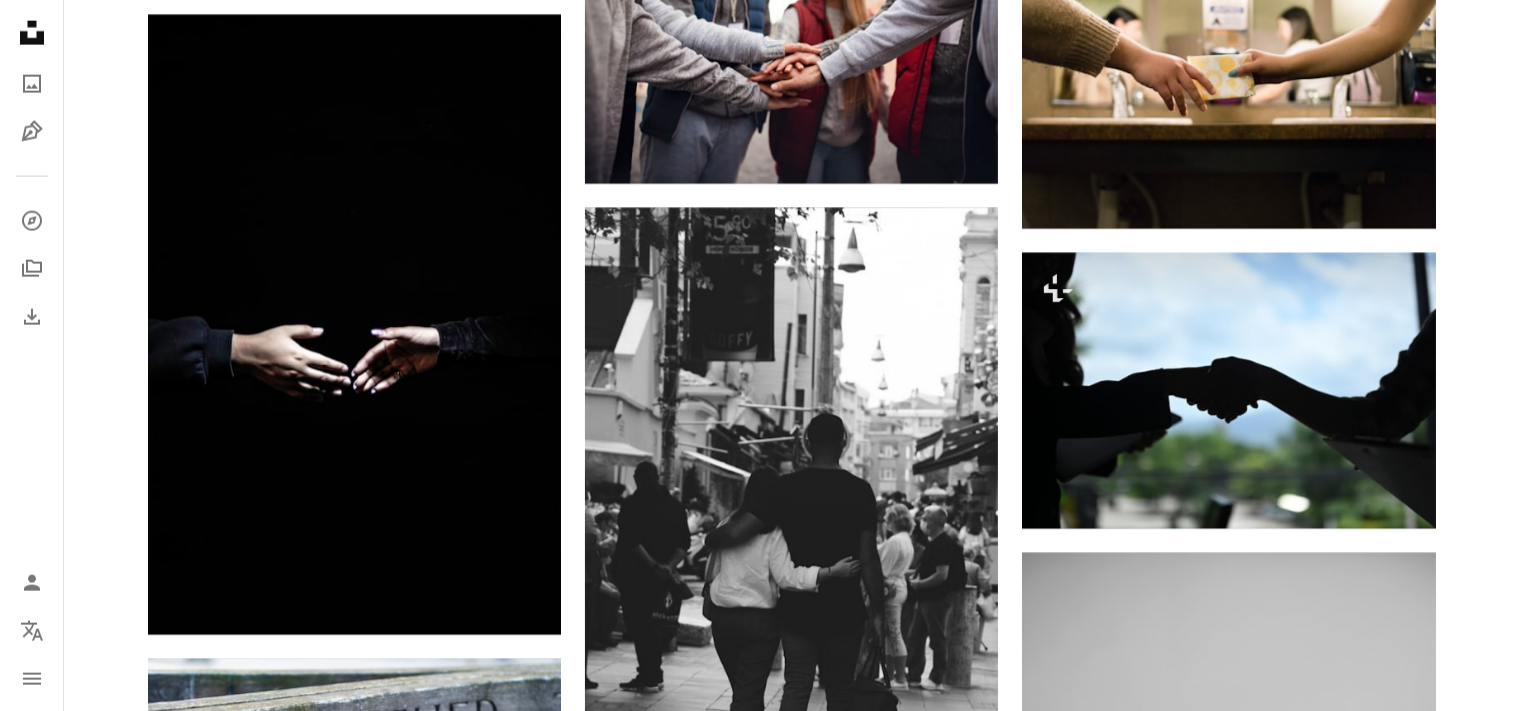 scroll, scrollTop: 17940, scrollLeft: 0, axis: vertical 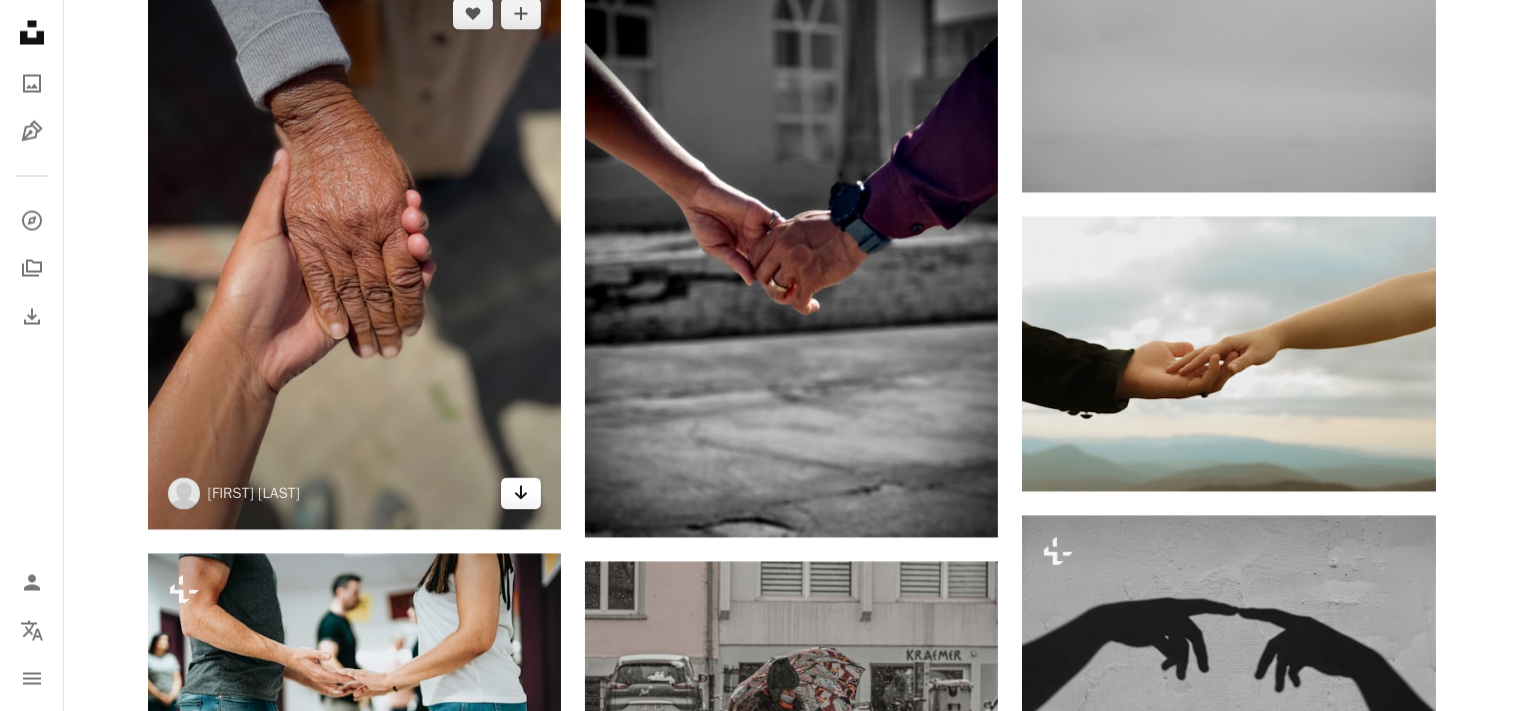 click 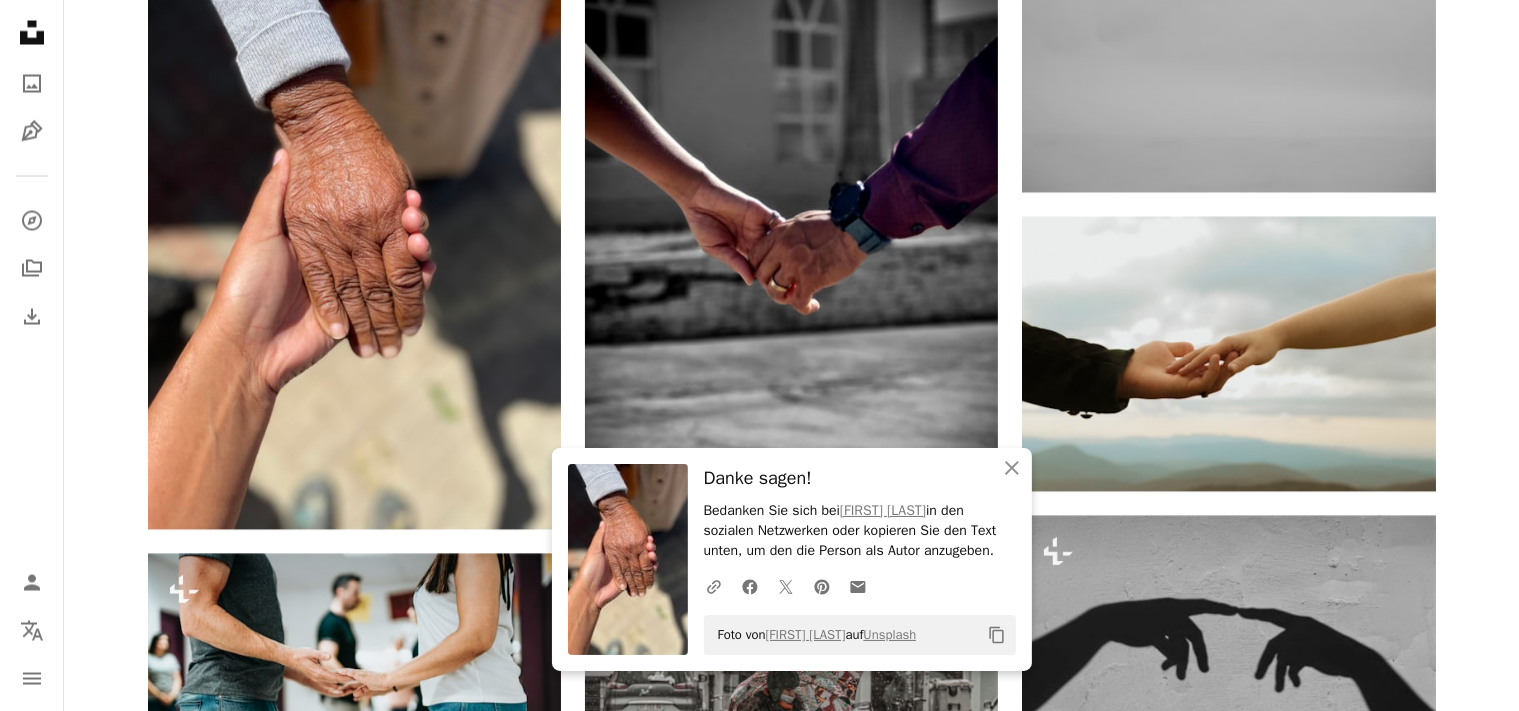 drag, startPoint x: 721, startPoint y: 638, endPoint x: 833, endPoint y: 639, distance: 112.00446 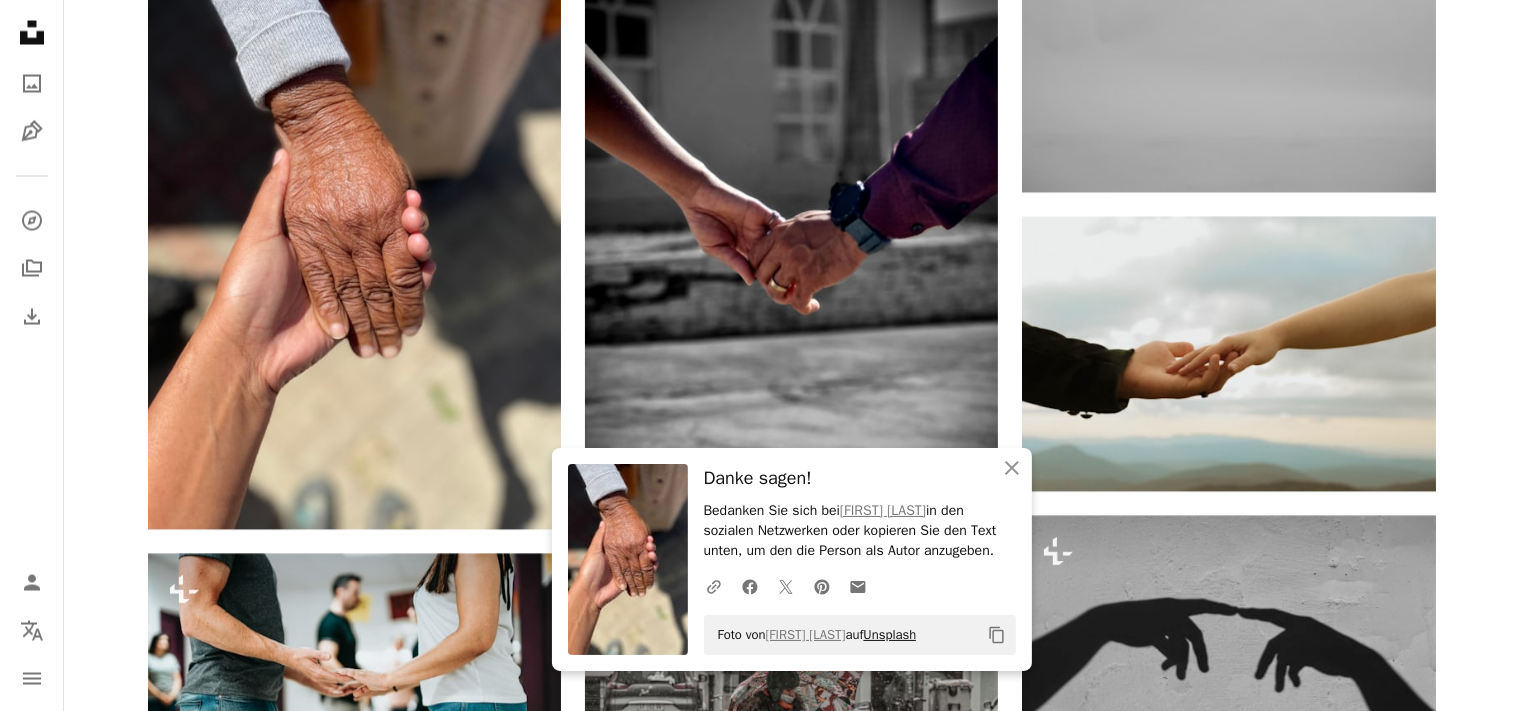 drag, startPoint x: 718, startPoint y: 634, endPoint x: 904, endPoint y: 638, distance: 186.043 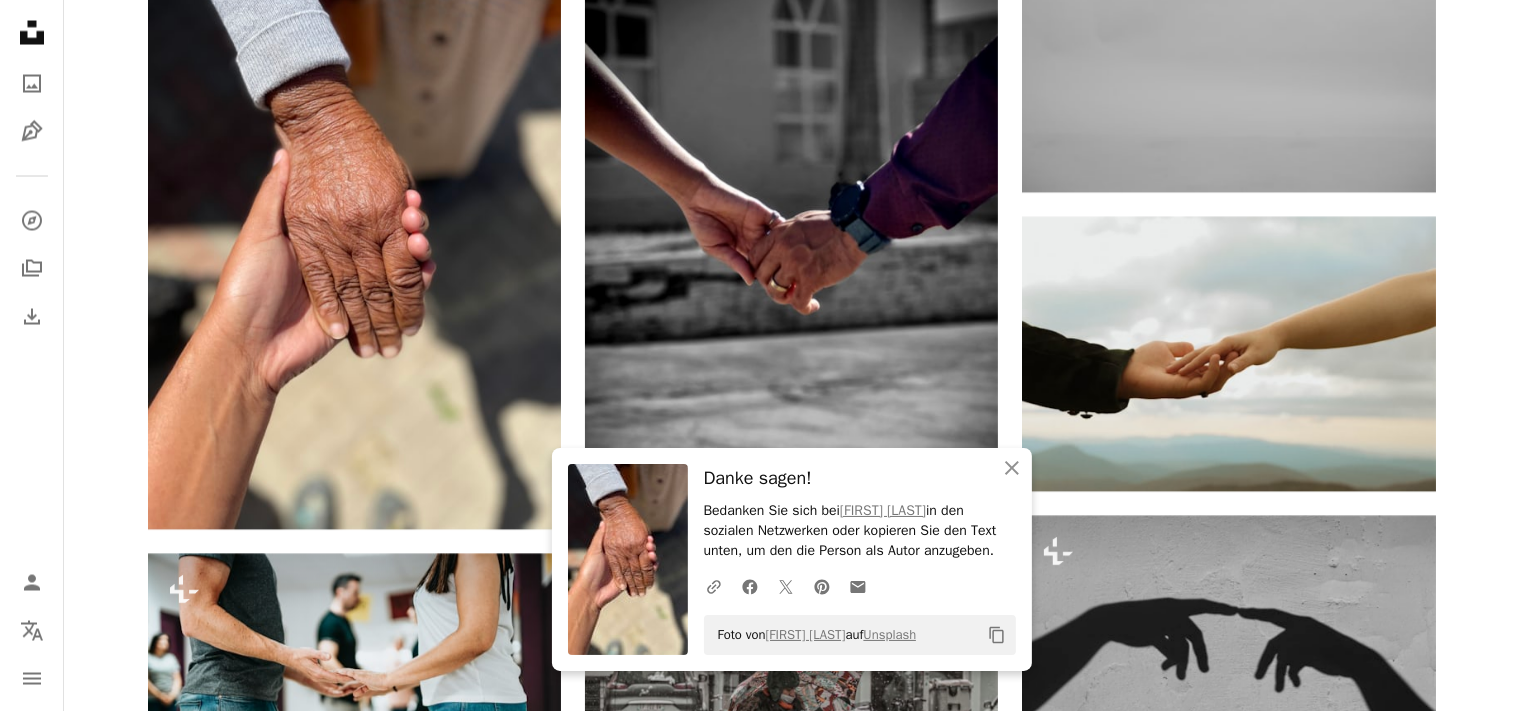 click on "Copy content" 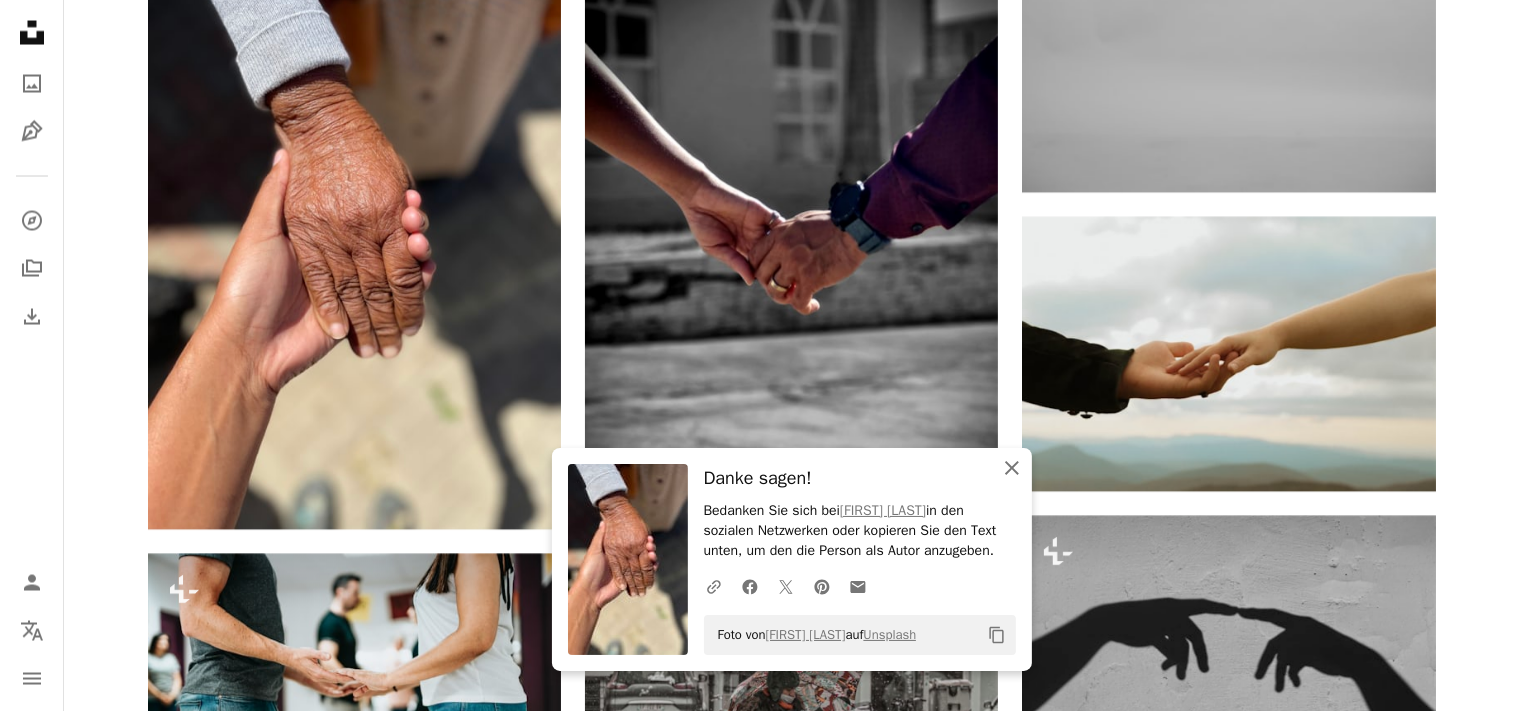 click on "An X shape" 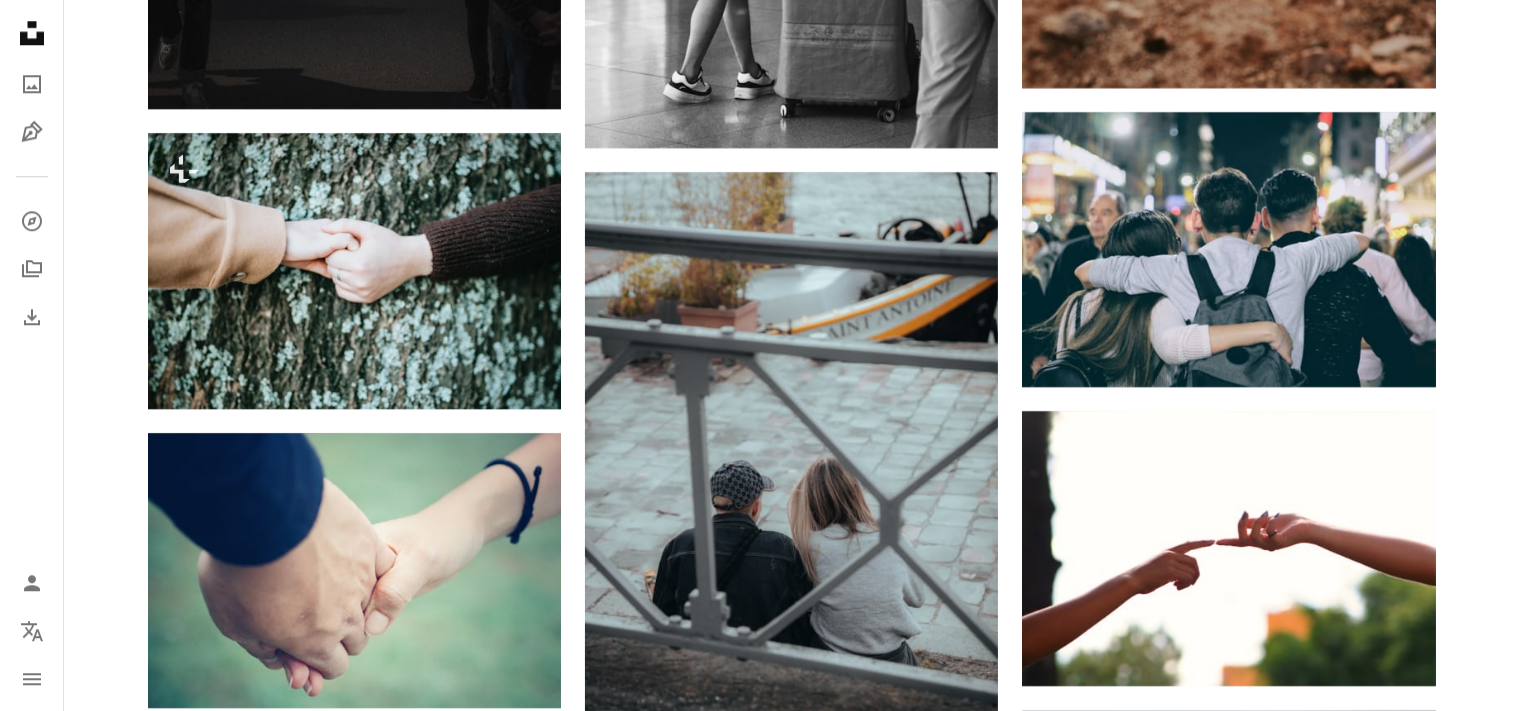 scroll, scrollTop: 20787, scrollLeft: 0, axis: vertical 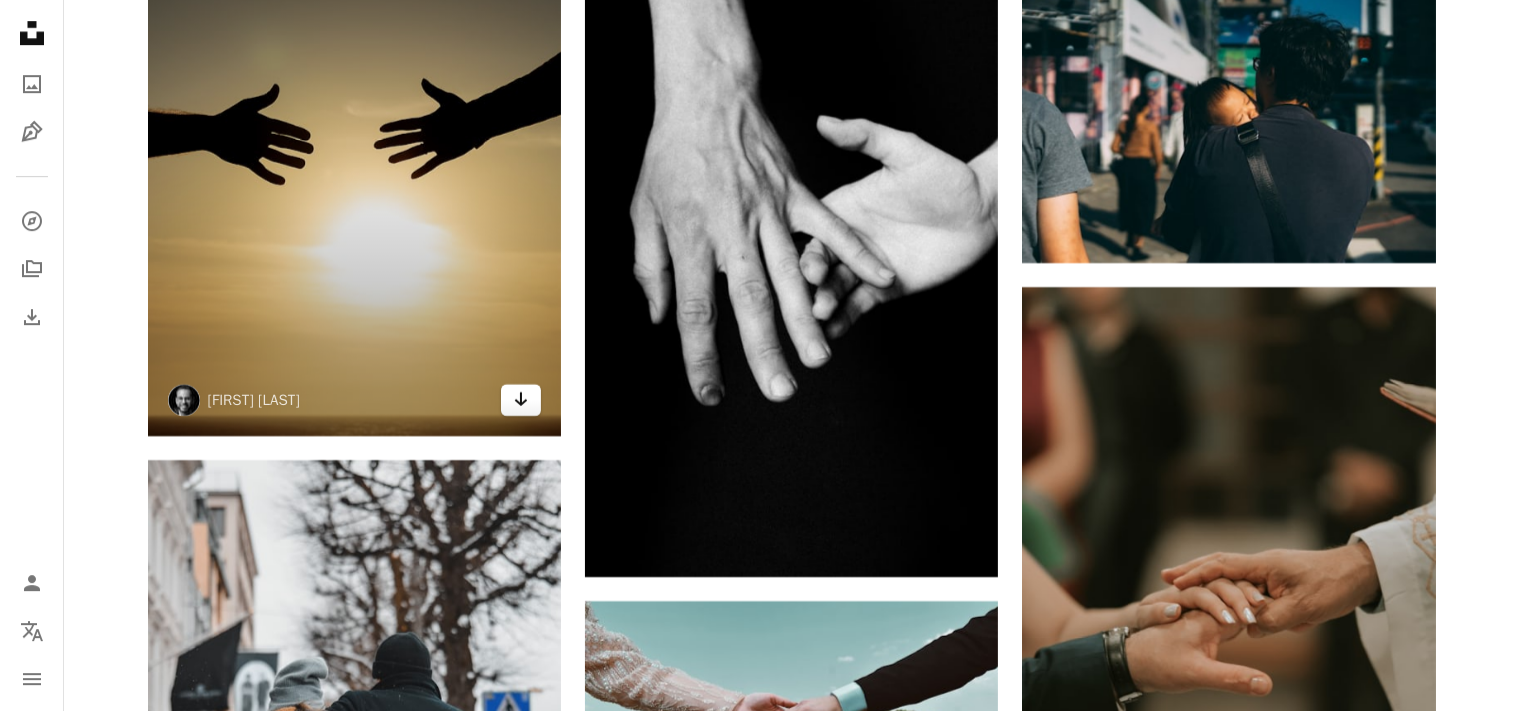 click 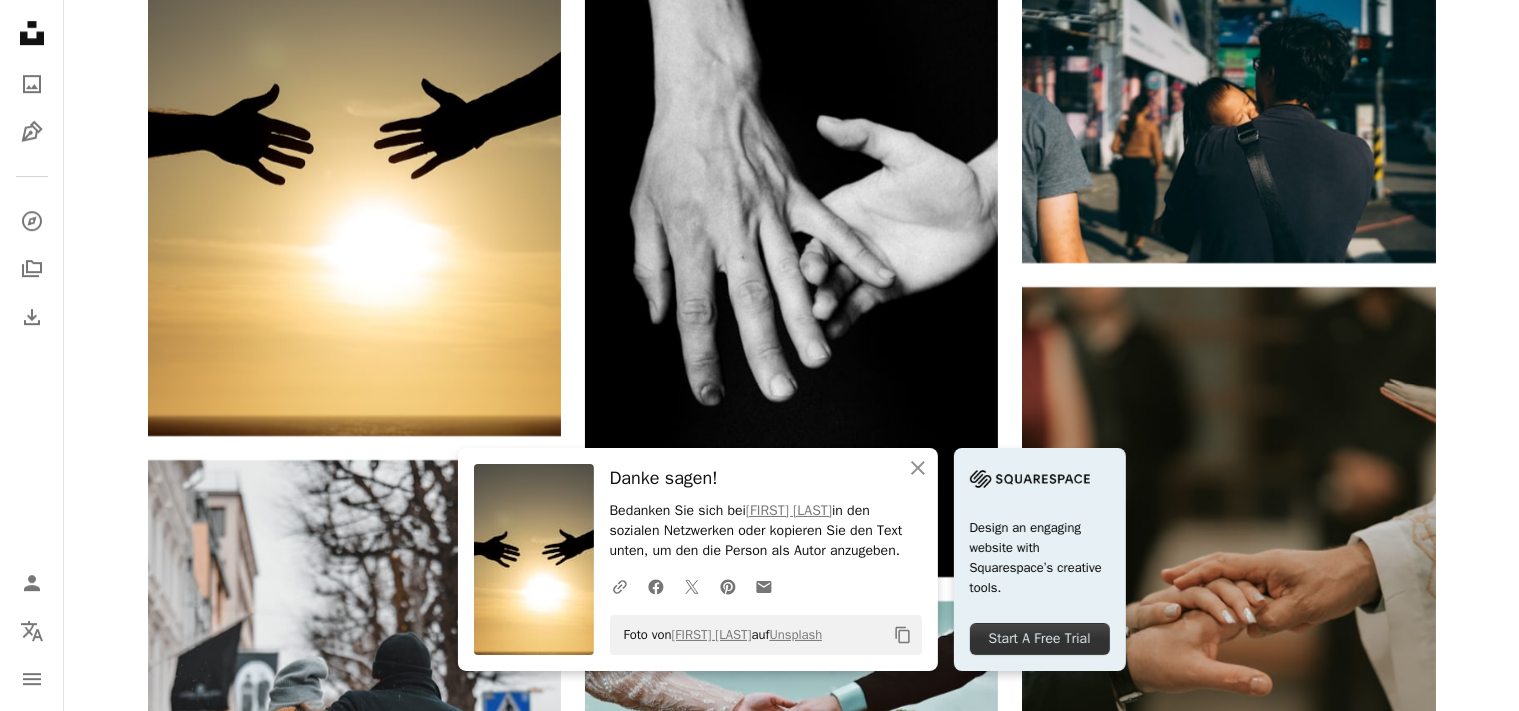 click on "Copy content" 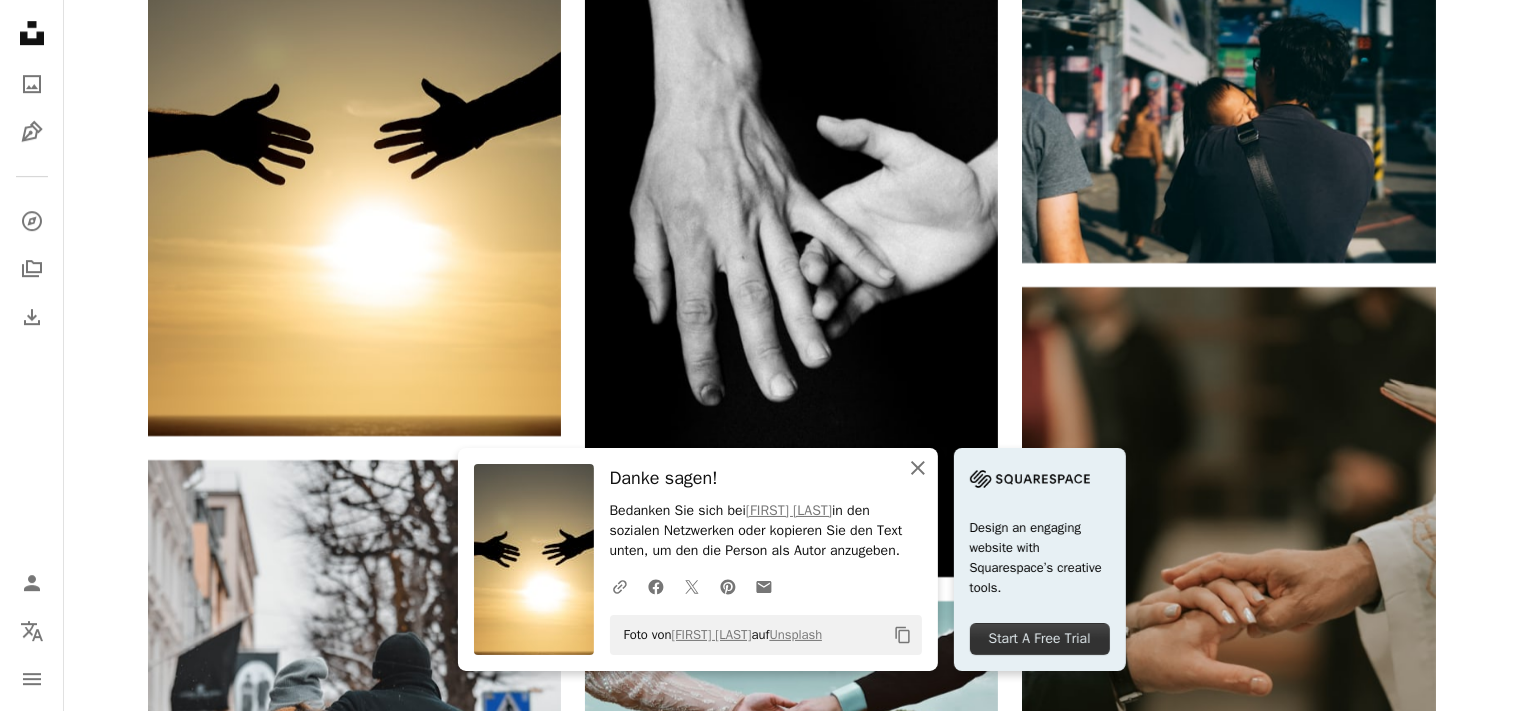 click 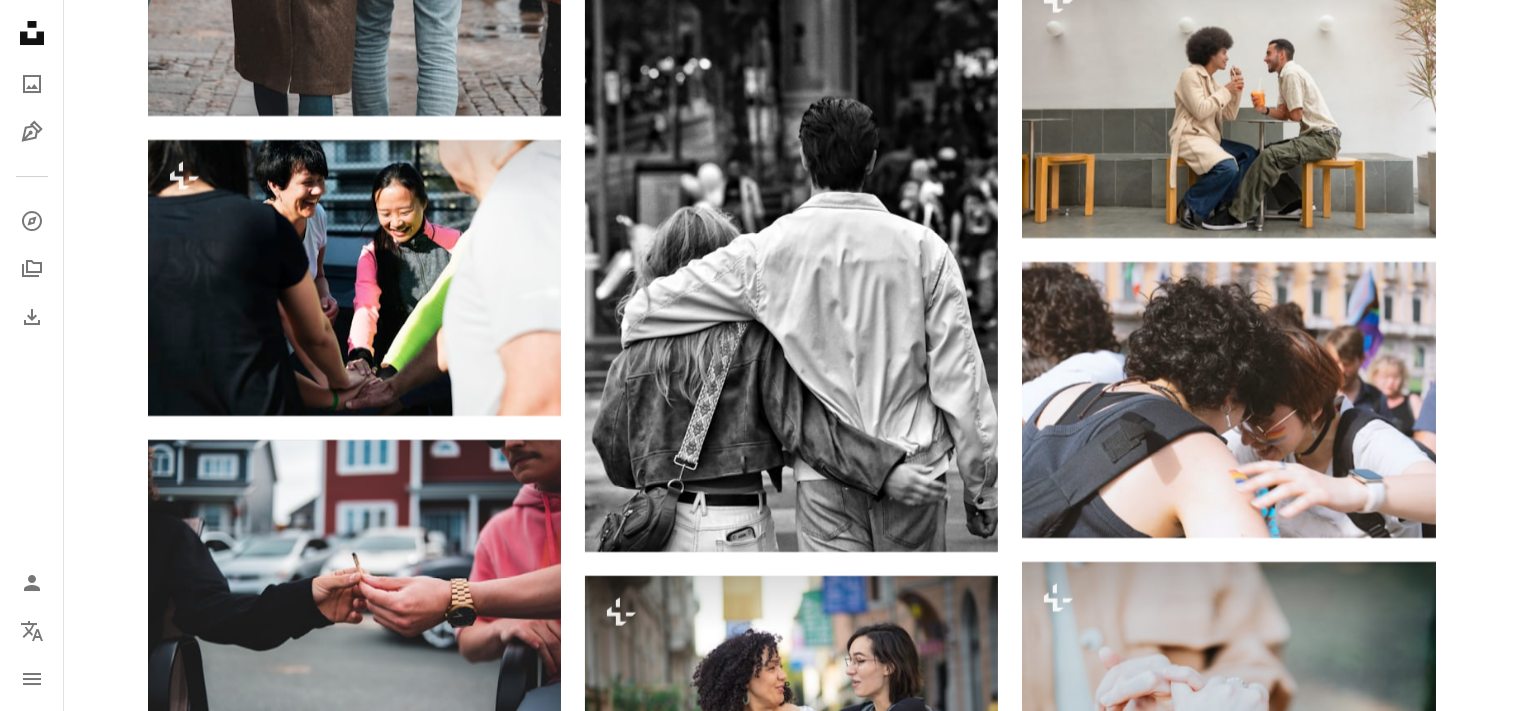 scroll, scrollTop: 45357, scrollLeft: 0, axis: vertical 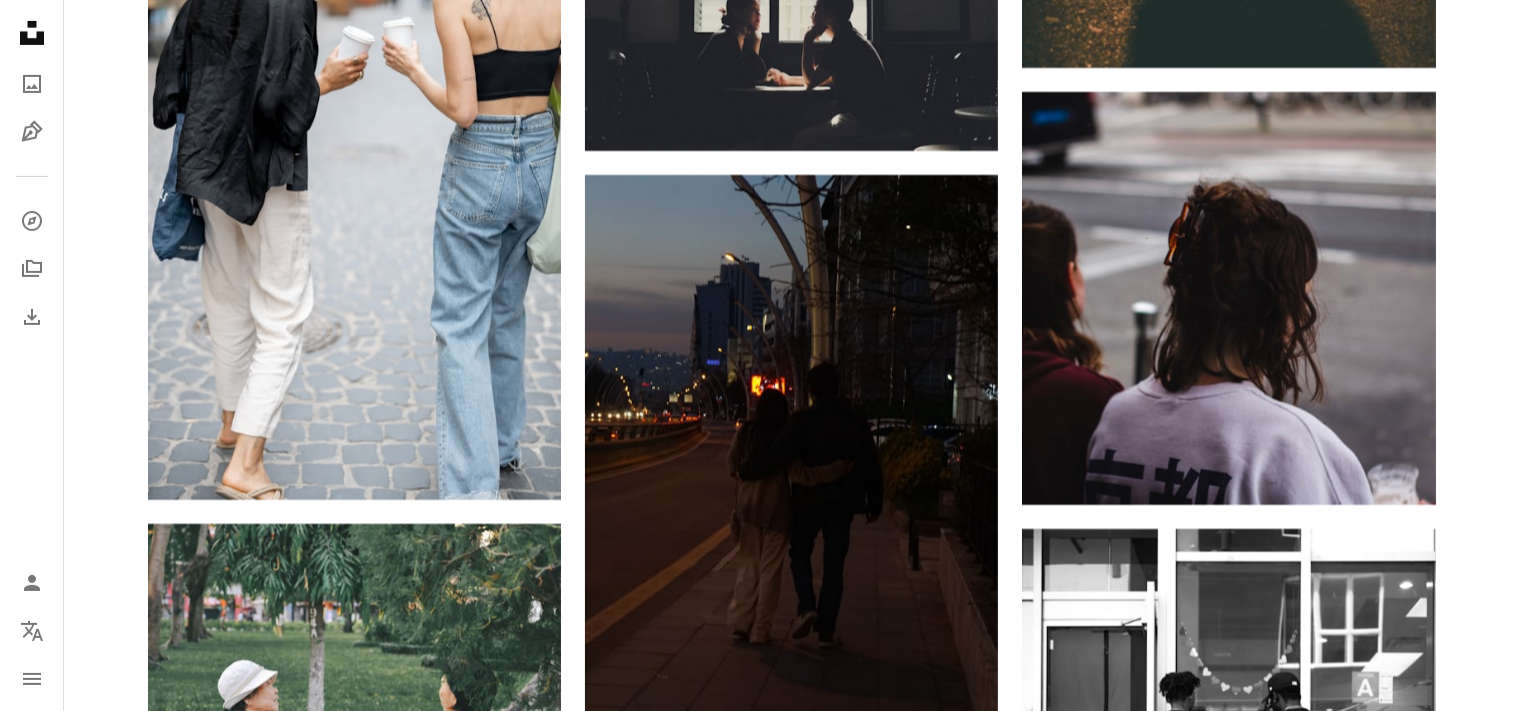 drag, startPoint x: 1526, startPoint y: 705, endPoint x: 1534, endPoint y: 681, distance: 25.298222 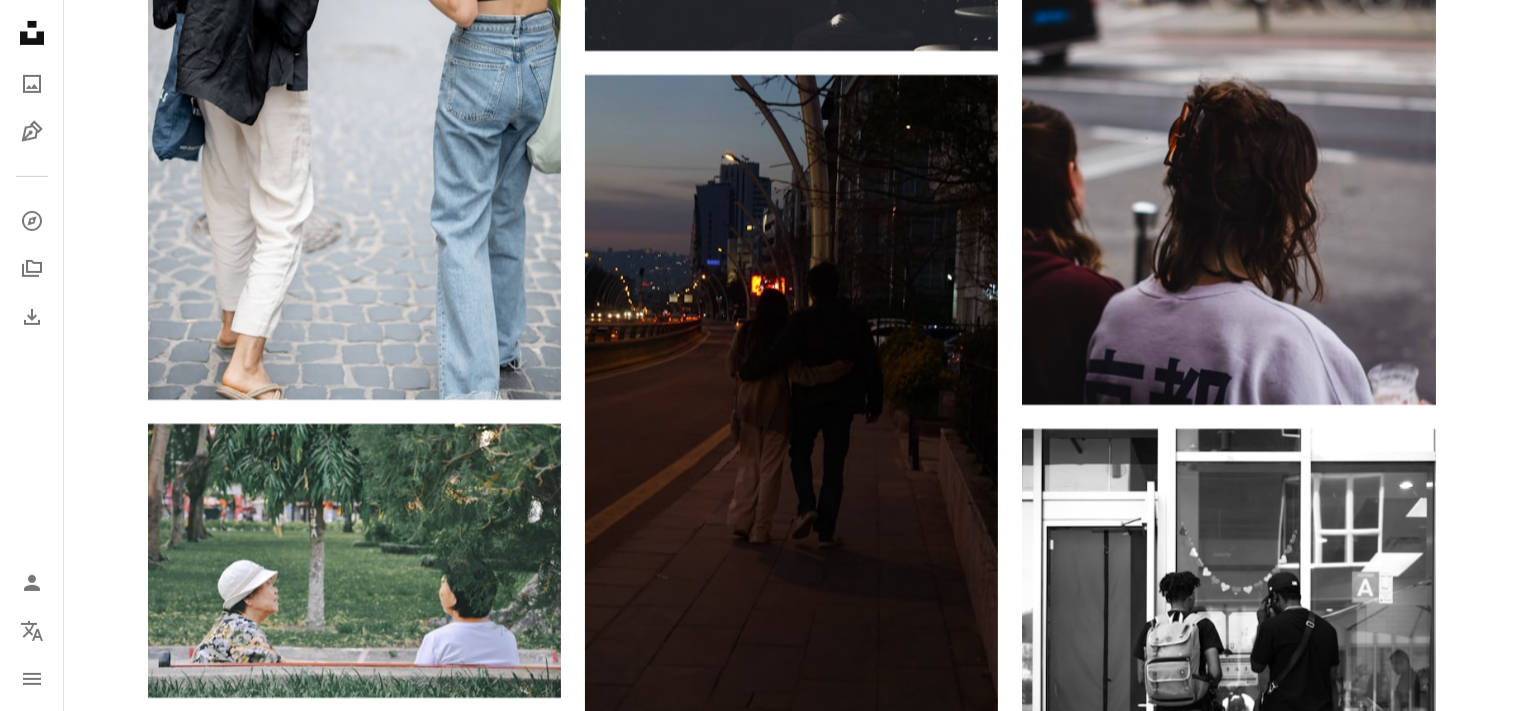 scroll, scrollTop: 54016, scrollLeft: 0, axis: vertical 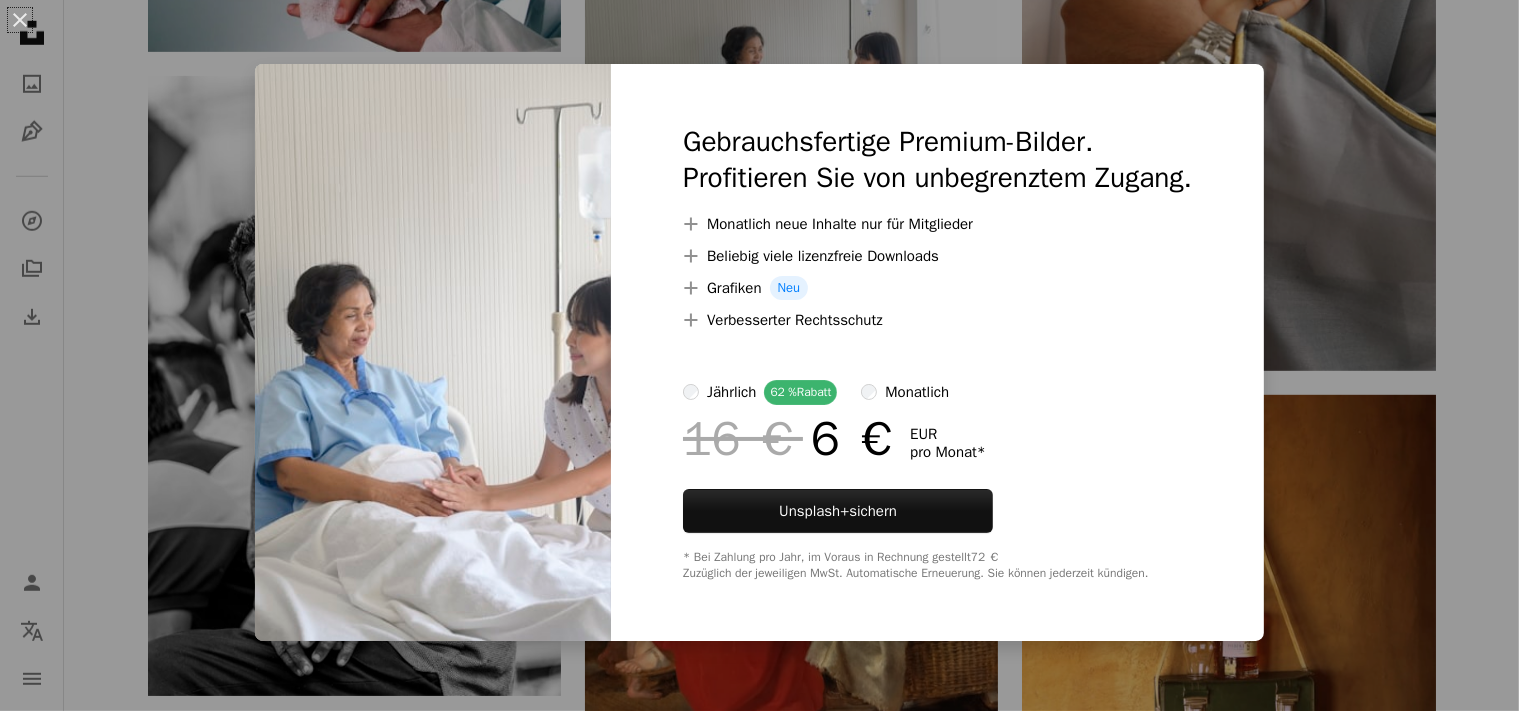 click on "An X shape Gebrauchsfertige Premium-Bilder. Profitieren Sie von unbegrenztem Zugang. A plus sign Monatlich neue Inhalte nur für Mitglieder A plus sign Beliebig viele lizenzfreie Downloads A plus sign Grafiken  Neu A plus sign Verbesserter Rechtsschutz jährlich 62 %  Rabatt monatlich 16 €   6 € EUR pro Monat * Unsplash+  sichern * Bei Zahlung pro Jahr, im Voraus in Rechnung gestellt  72 € Zuzüglich der jeweiligen MwSt. Automatische Erneuerung. Sie können jederzeit kündigen." at bounding box center (759, 355) 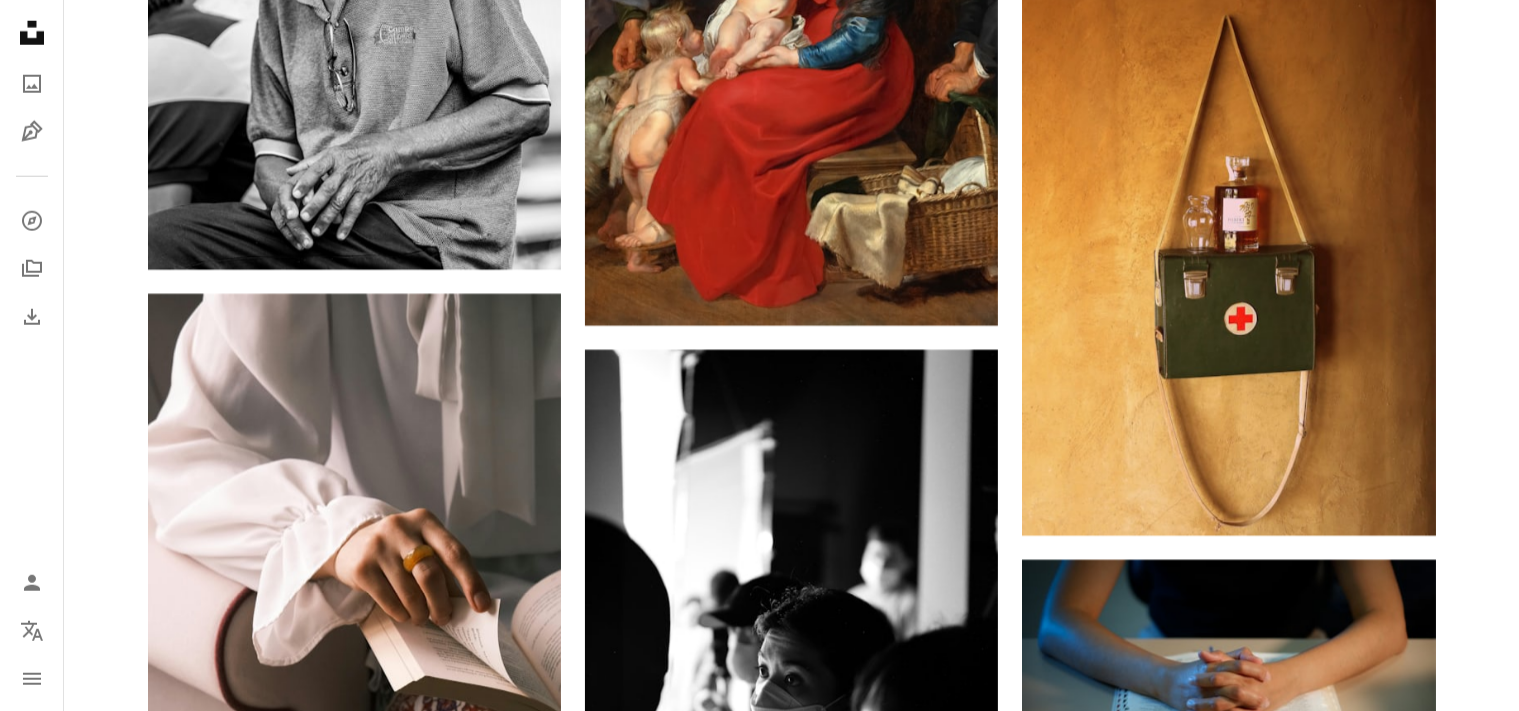 scroll, scrollTop: 17253, scrollLeft: 0, axis: vertical 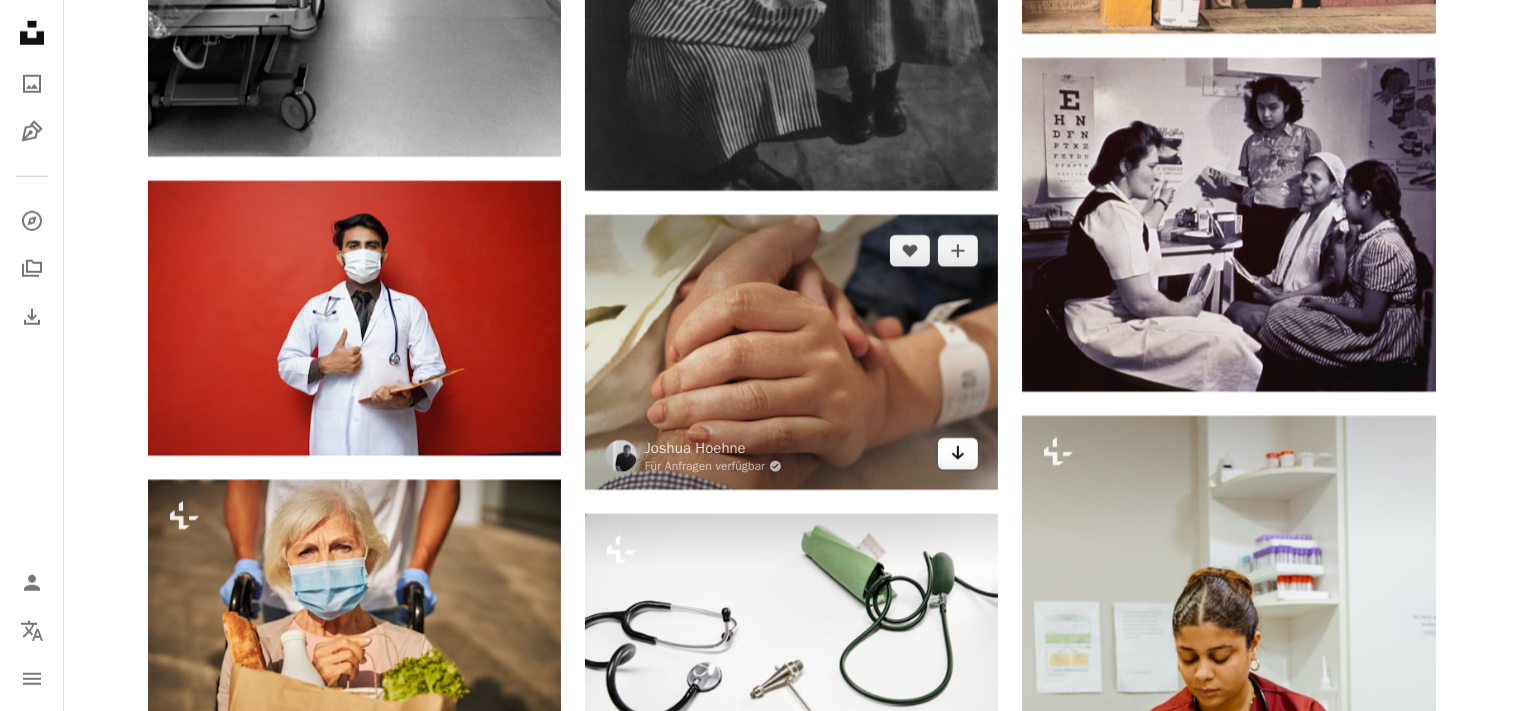 click on "Arrow pointing down" 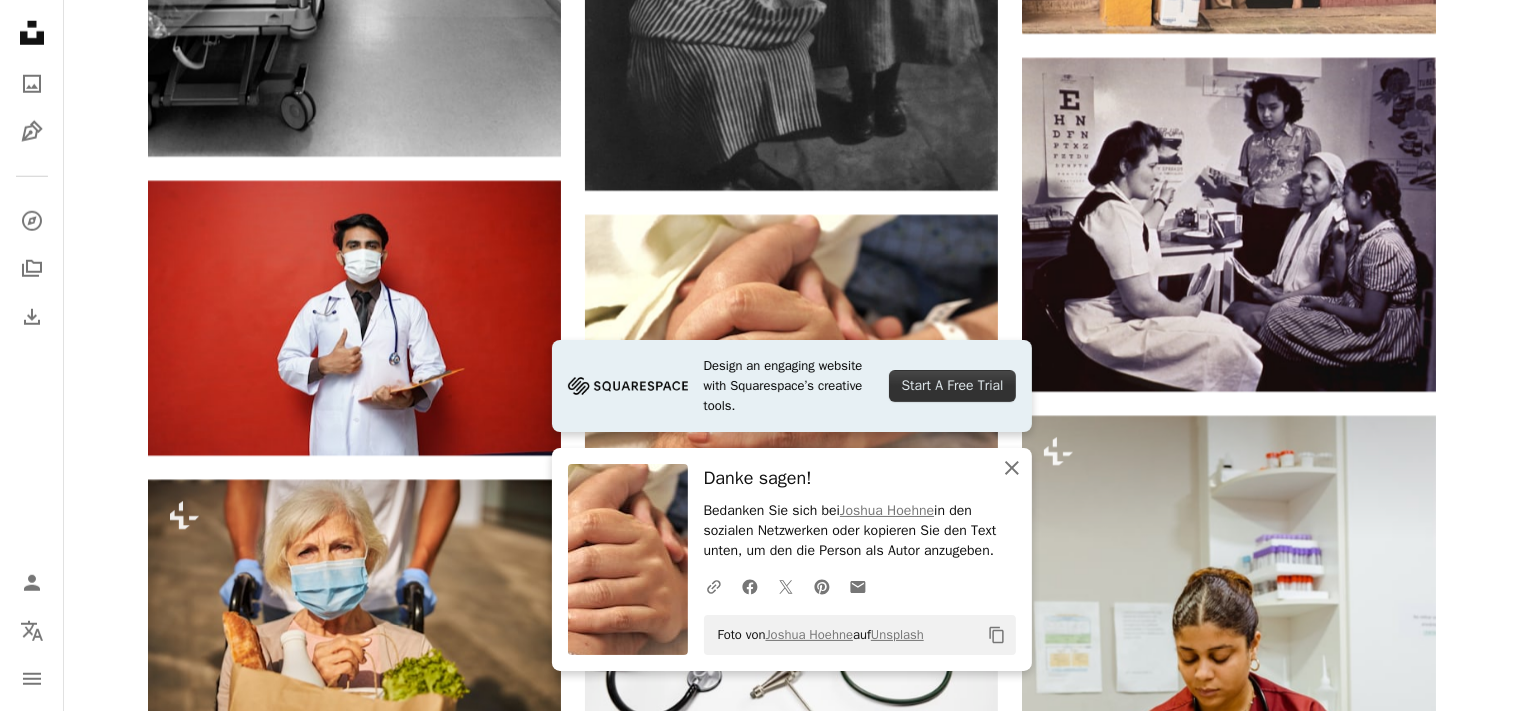 click on "An X shape" 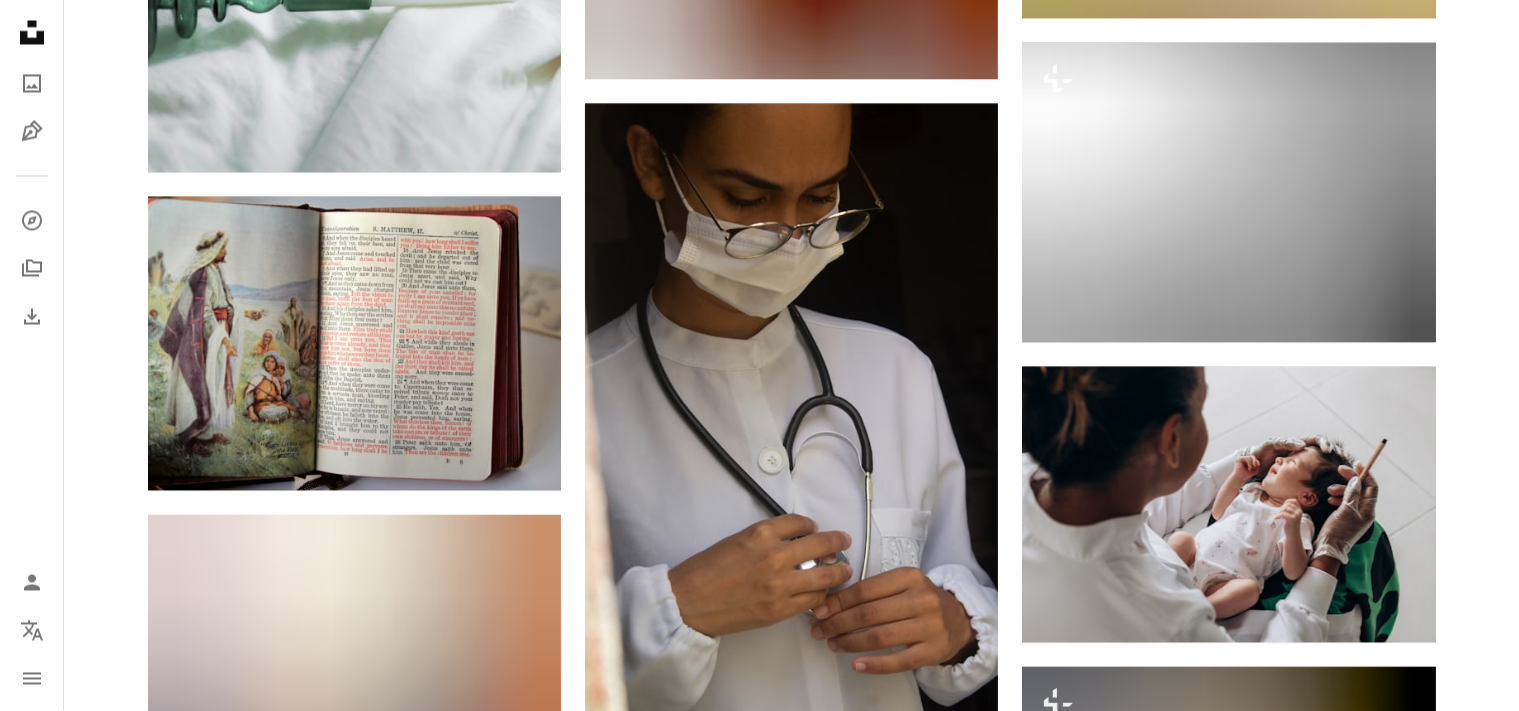scroll, scrollTop: 42013, scrollLeft: 0, axis: vertical 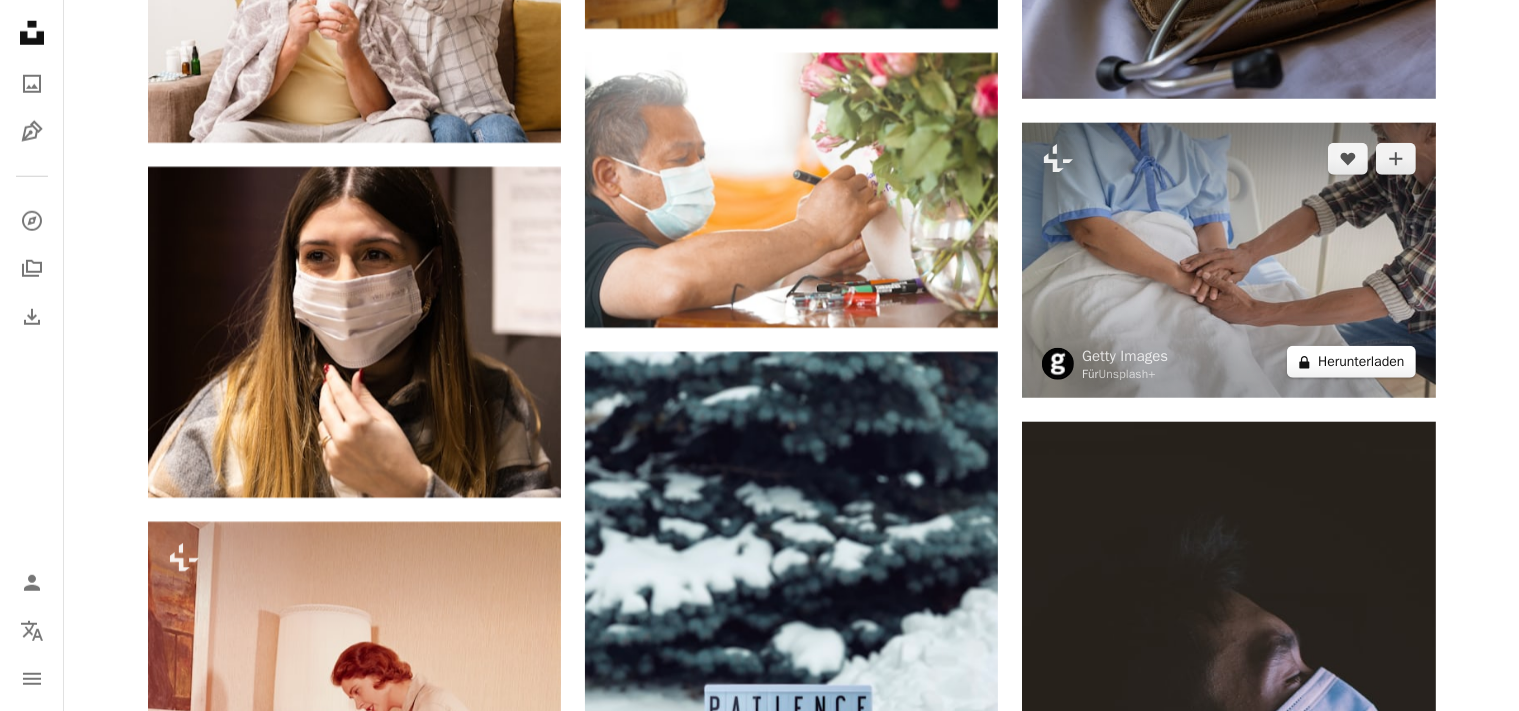 click on "A lock Herunterladen" at bounding box center [1351, 362] 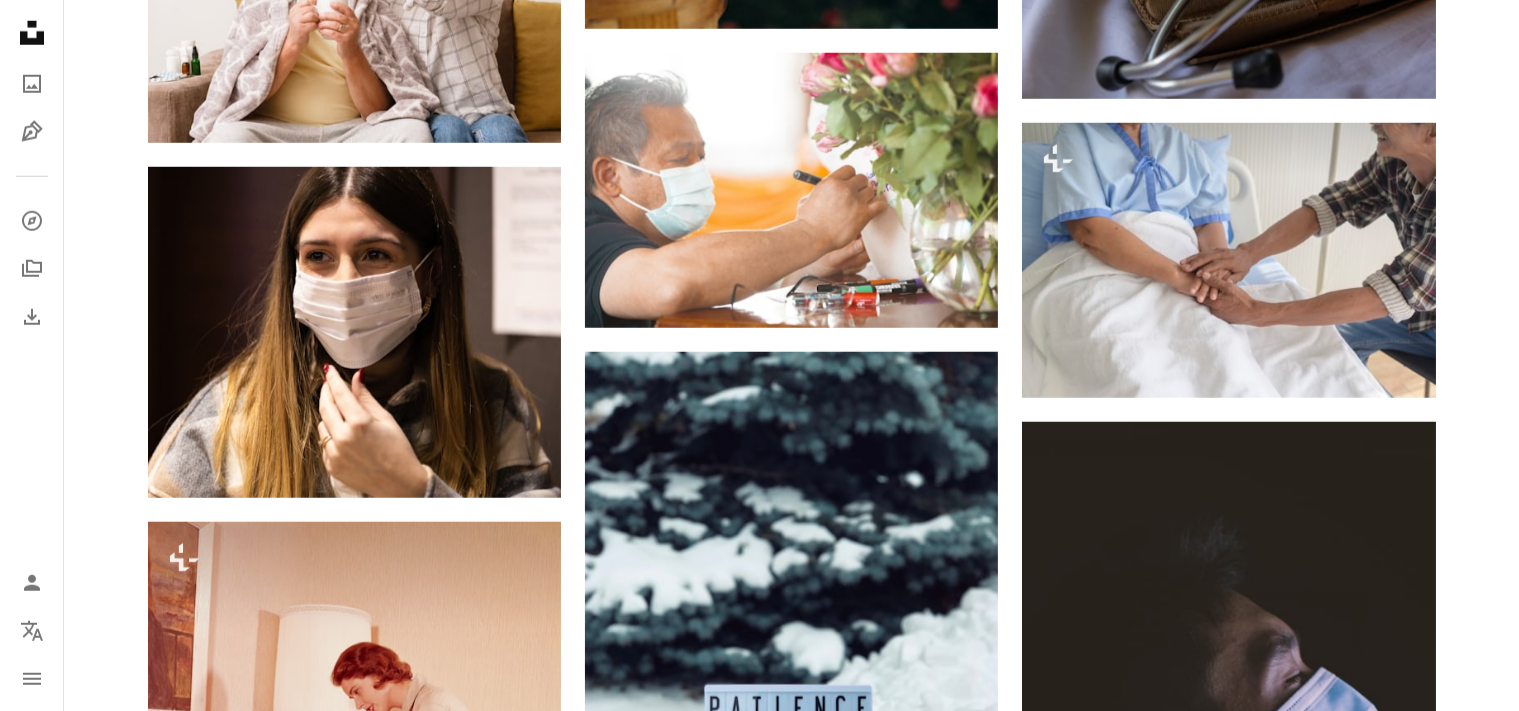 click on "Gebrauchsfertige Premium-Bilder. Profitieren Sie von unbegrenztem Zugang. A plus sign Monatlich neue Inhalte nur für Mitglieder A plus sign Beliebig viele lizenzfreie Downloads A plus sign Grafiken  Neu A plus sign Verbesserter Rechtsschutz jährlich 62 %  Rabatt monatlich 16 €   6 € EUR pro Monat * Unsplash+  sichern * Bei Zahlung pro Jahr, im Voraus in Rechnung gestellt  72 € Zuzüglich der jeweiligen MwSt. Automatische Erneuerung. Sie können jederzeit kündigen." at bounding box center [937, 5025] 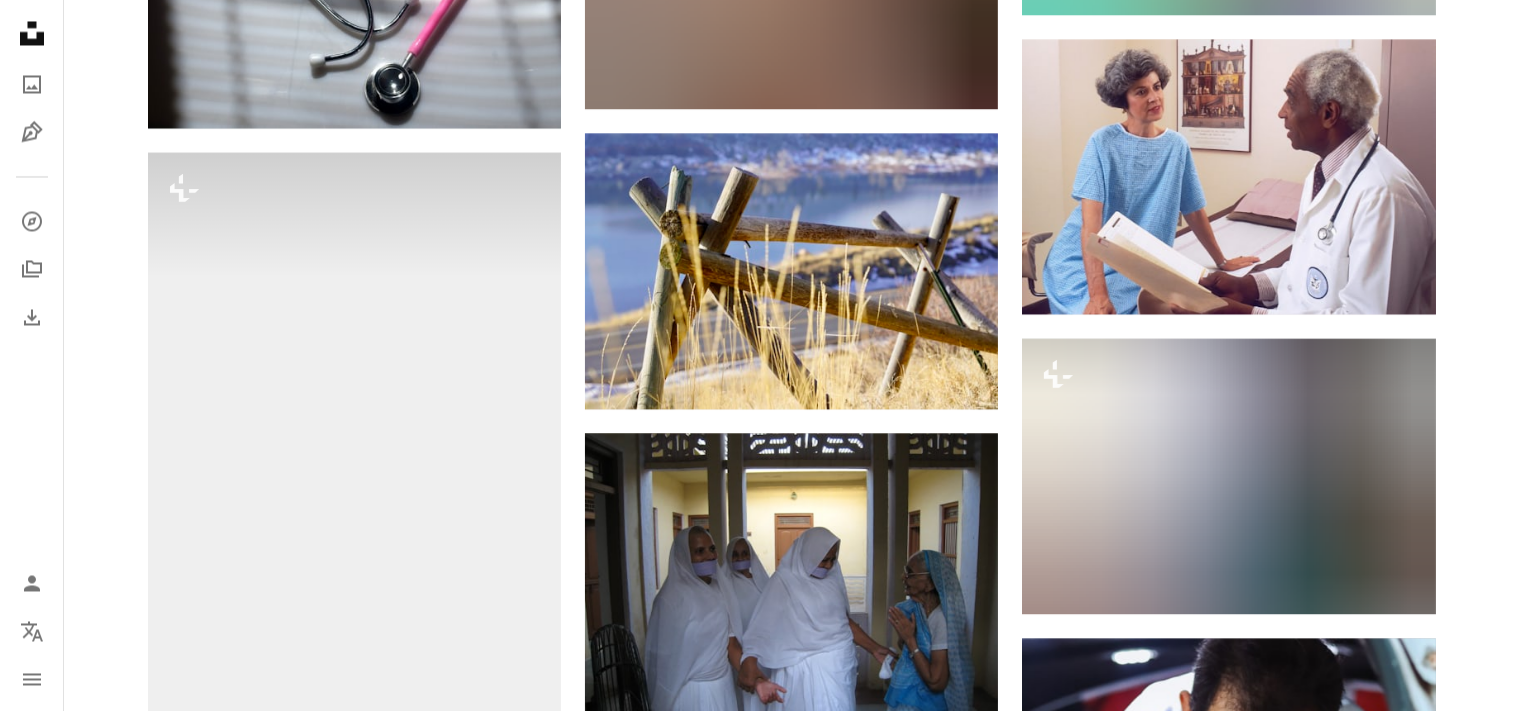 scroll, scrollTop: 49551, scrollLeft: 0, axis: vertical 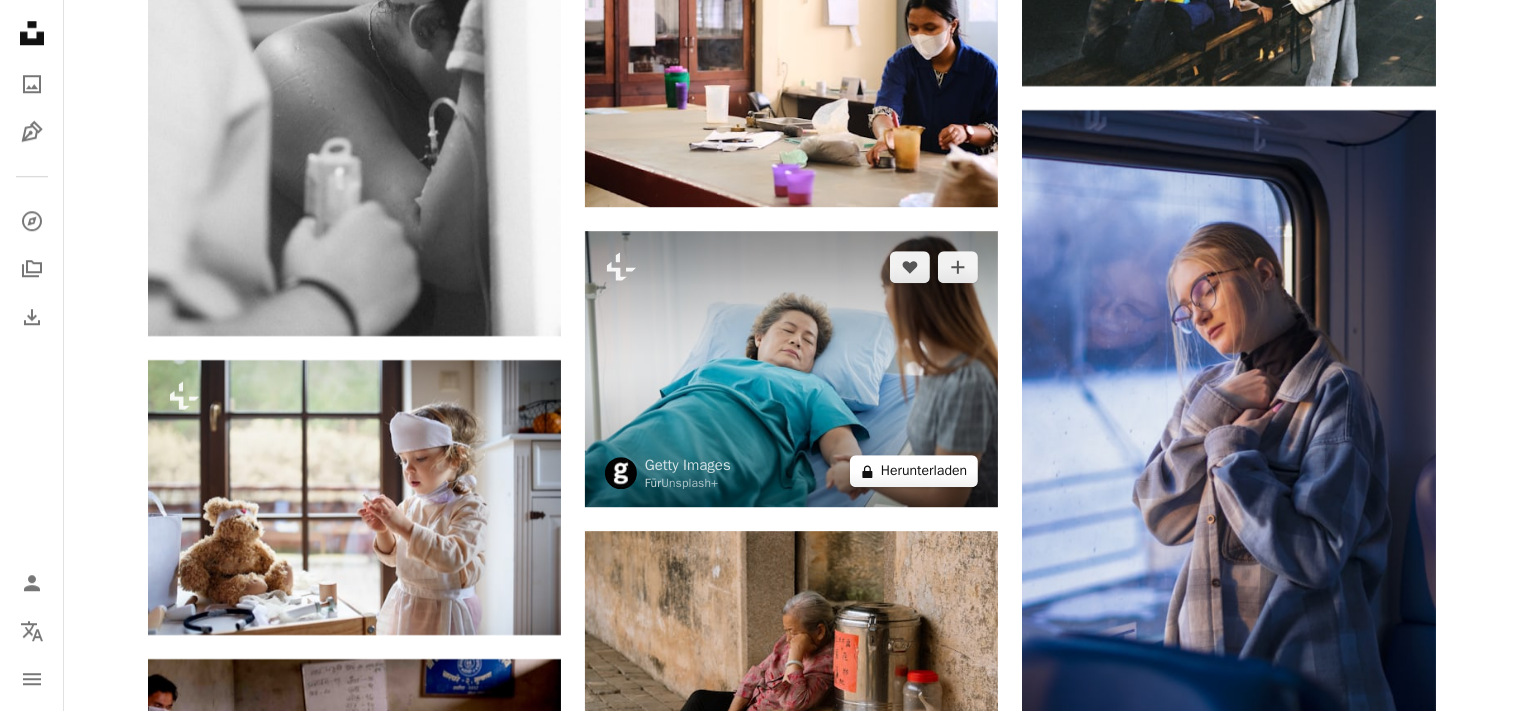 click on "A lock Herunterladen" at bounding box center [914, 471] 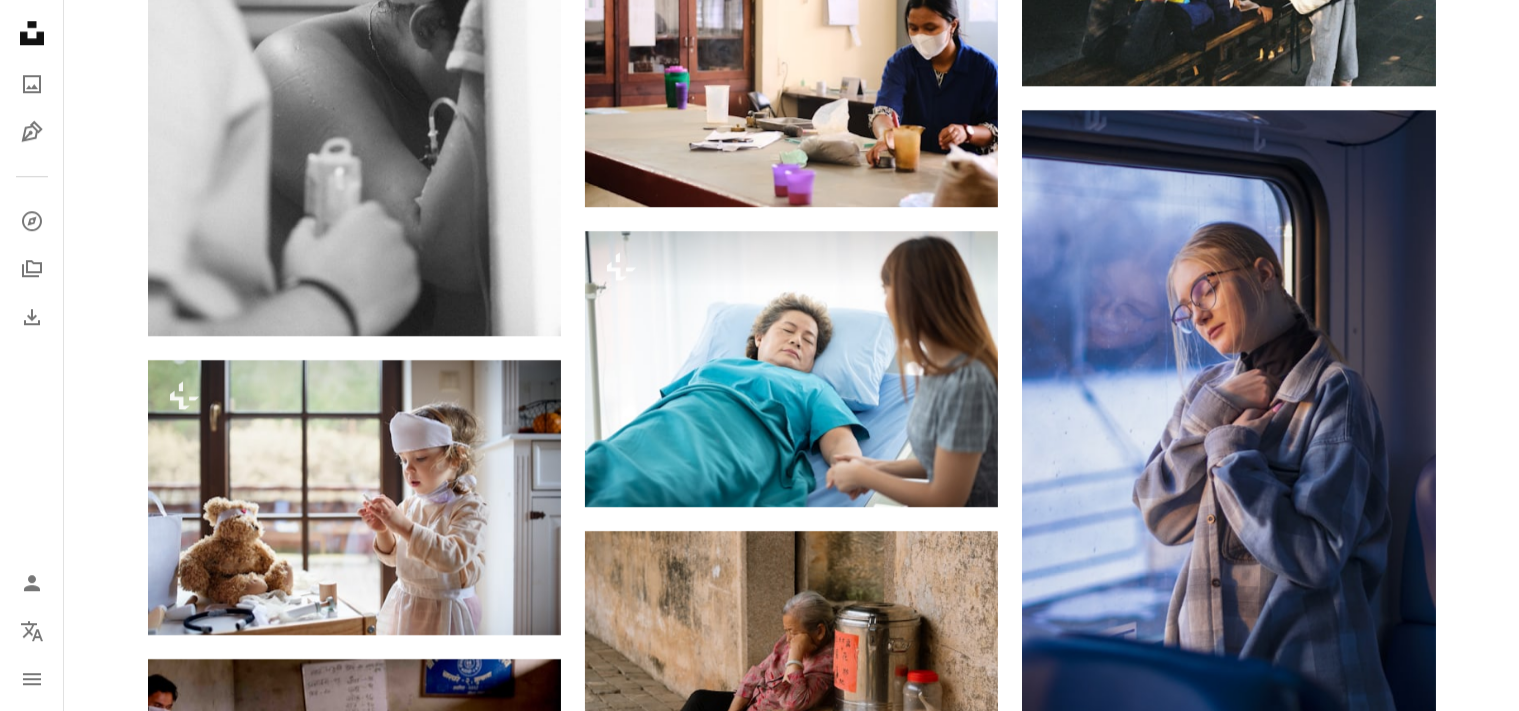click on "An X shape Gebrauchsfertige Premium-Bilder. Profitieren Sie von unbegrenztem Zugang. A plus sign Monatlich neue Inhalte nur für Mitglieder A plus sign Beliebig viele lizenzfreie Downloads A plus sign Grafiken  Neu A plus sign Verbesserter Rechtsschutz jährlich 62 %  Rabatt monatlich 16 €   6 € EUR pro Monat * Unsplash+  sichern * Bei Zahlung pro Jahr, im Voraus in Rechnung gestellt  72 € Zuzüglich der jeweiligen MwSt. Automatische Erneuerung. Sie können jederzeit kündigen." at bounding box center (759, 3888) 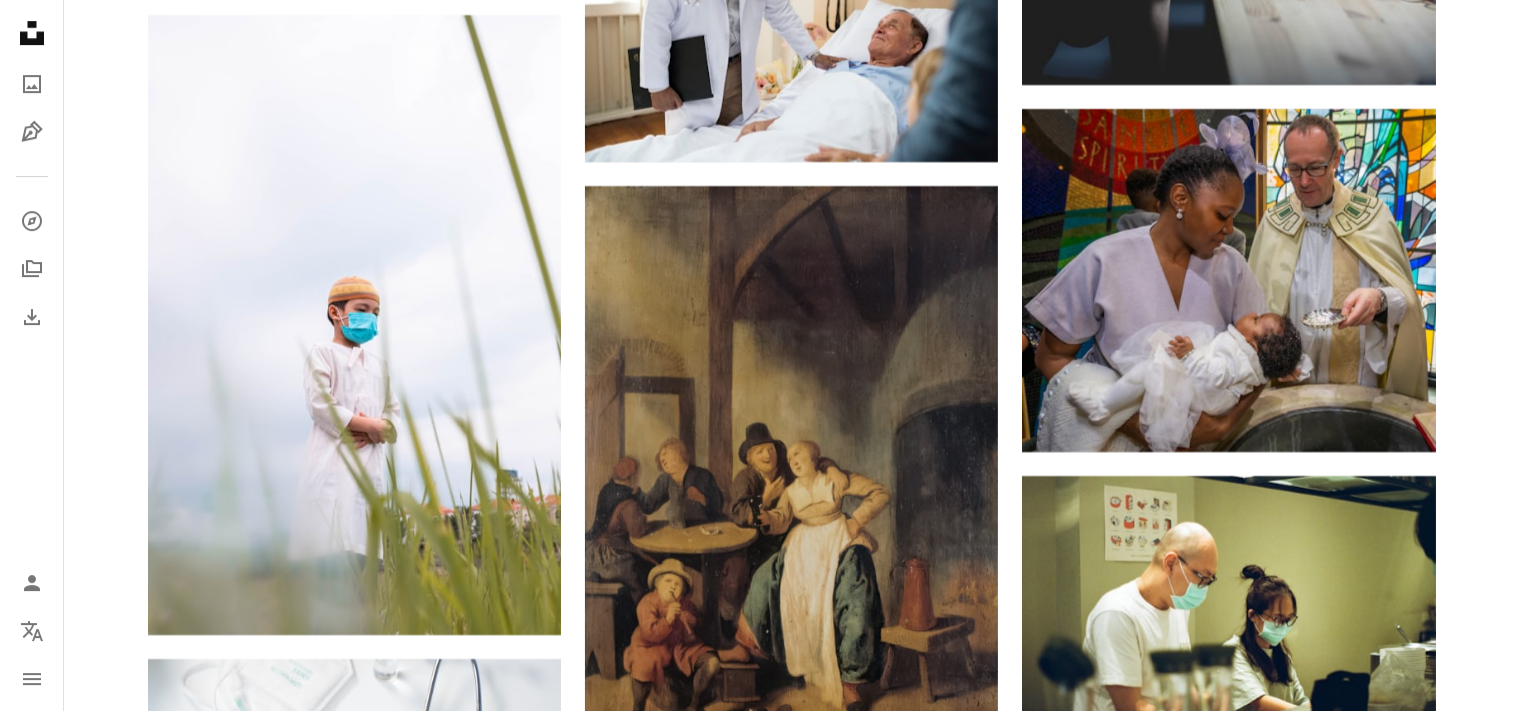 scroll, scrollTop: 59968, scrollLeft: 0, axis: vertical 